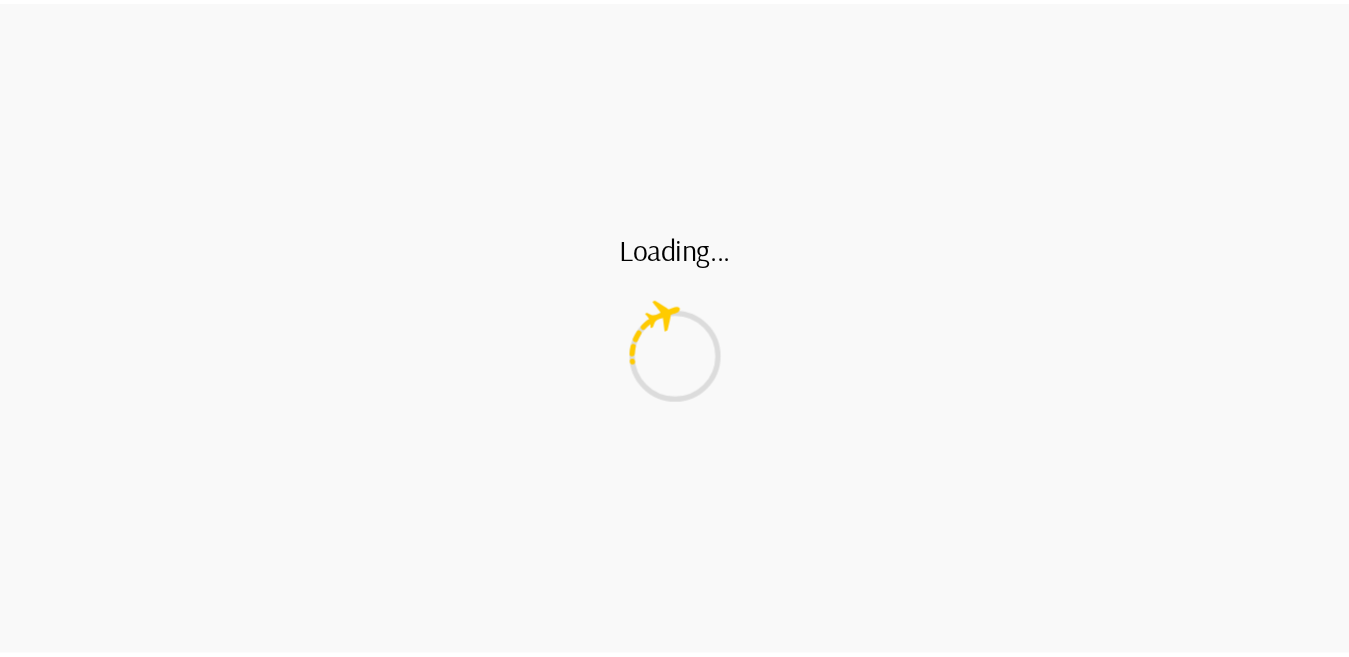 scroll, scrollTop: 0, scrollLeft: 0, axis: both 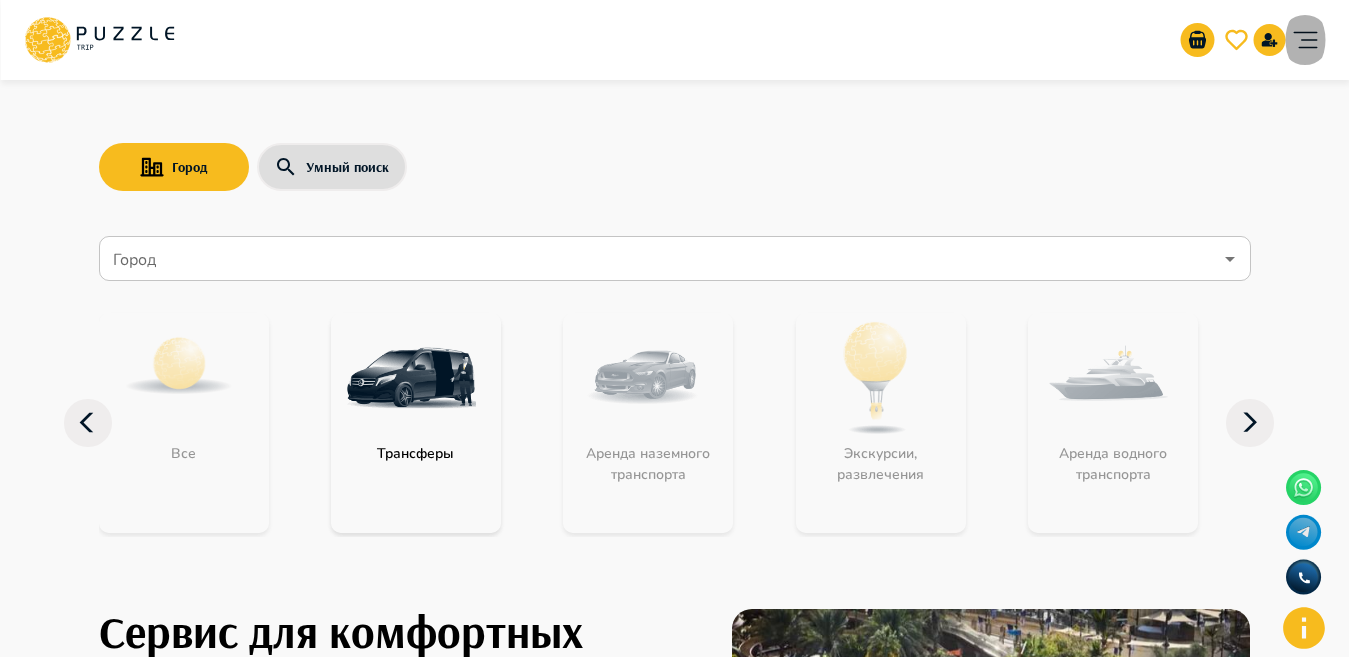 click 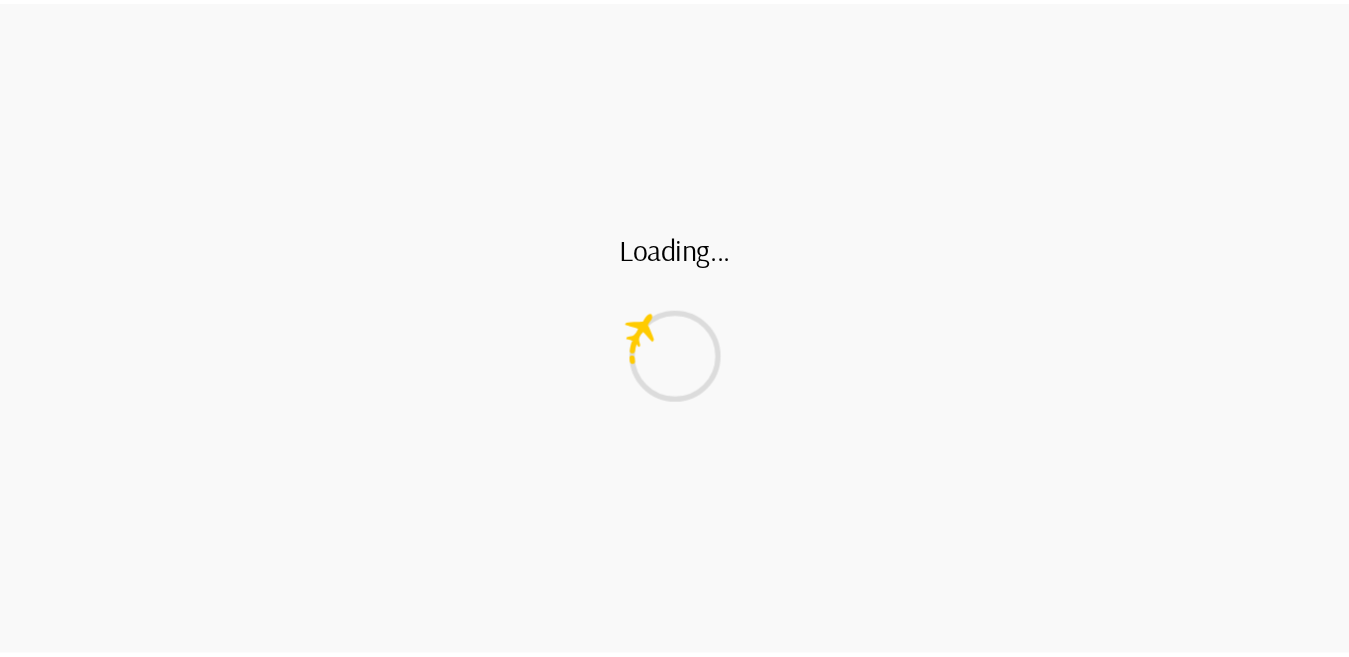 scroll, scrollTop: 0, scrollLeft: 0, axis: both 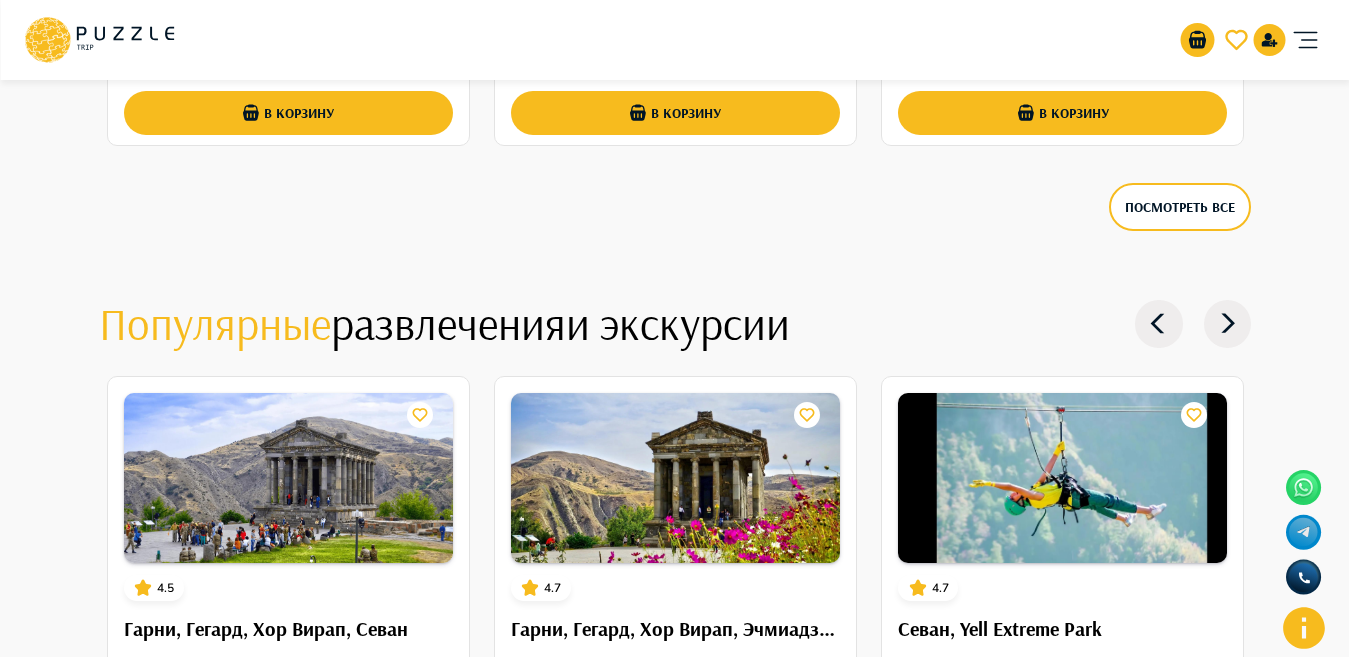 click 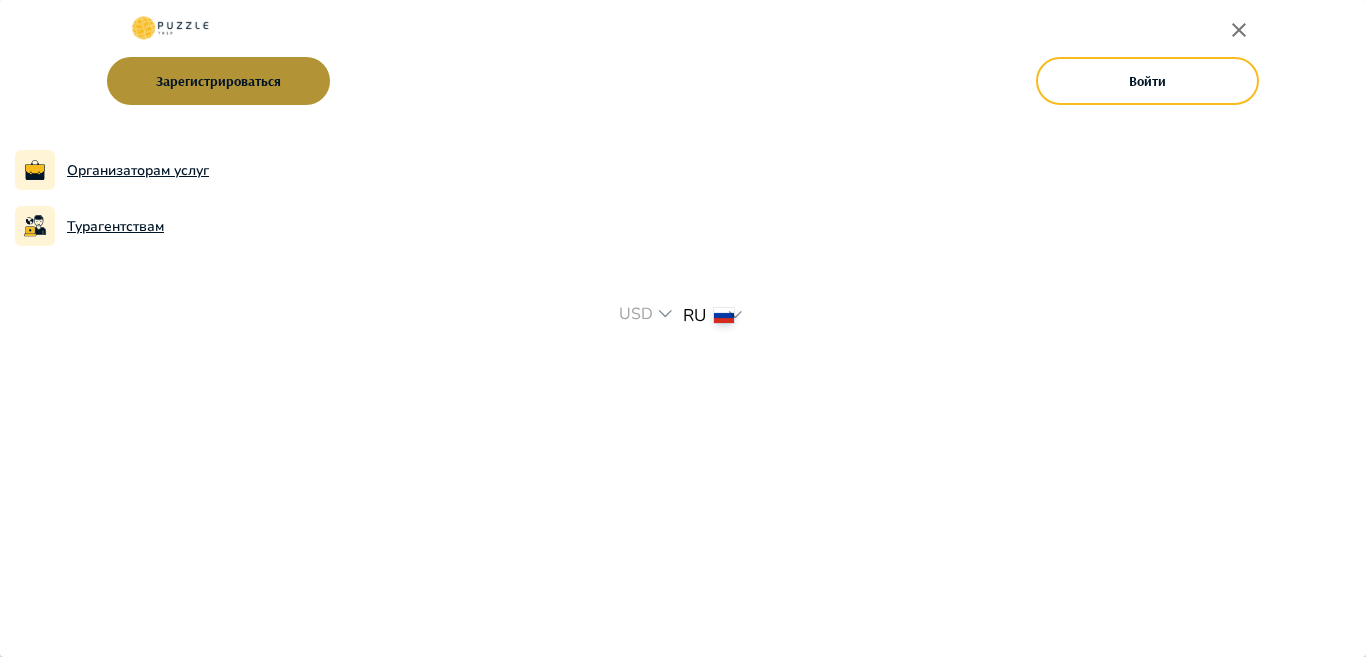 click on "Зарегистрироваться" at bounding box center [218, 81] 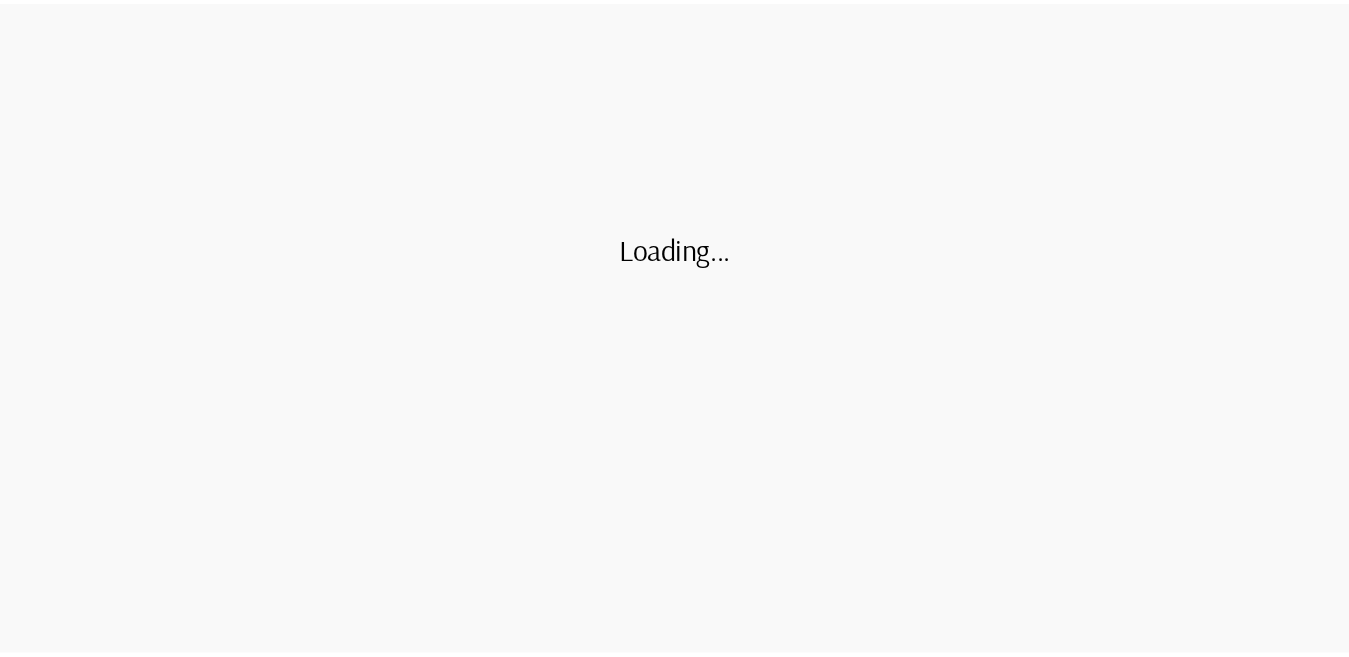 scroll, scrollTop: 0, scrollLeft: 0, axis: both 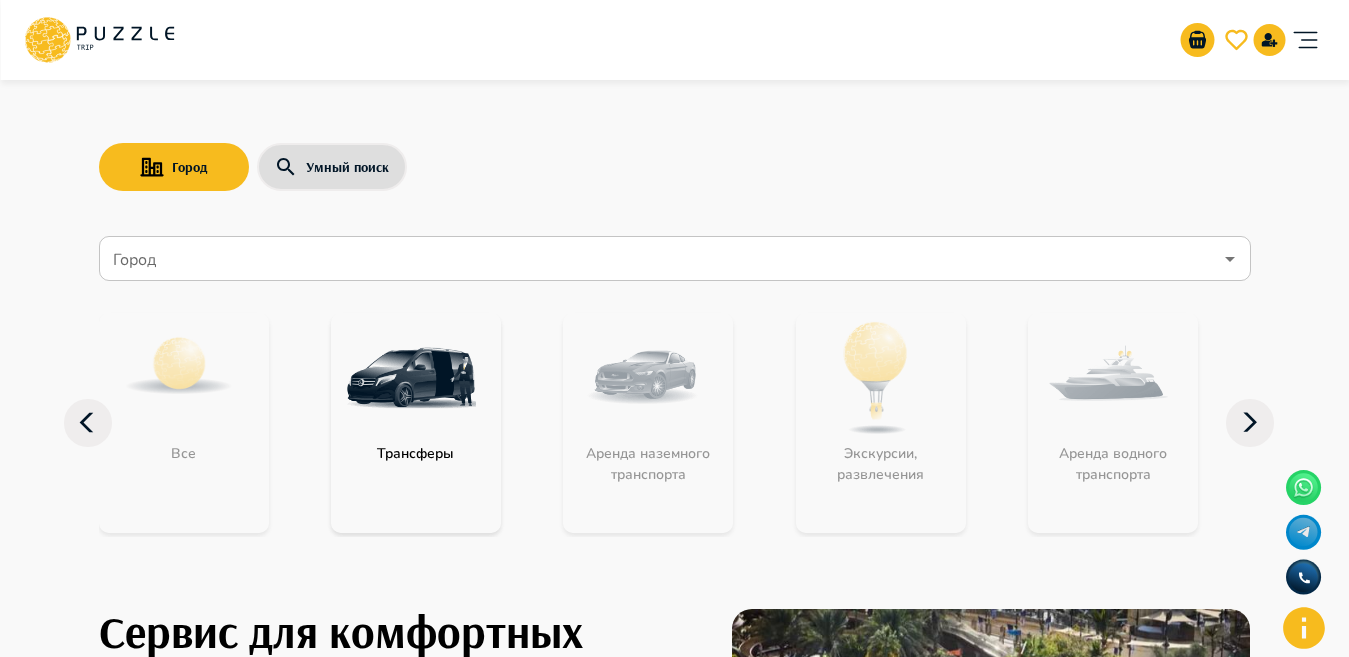 click on "Город" at bounding box center (660, 259) 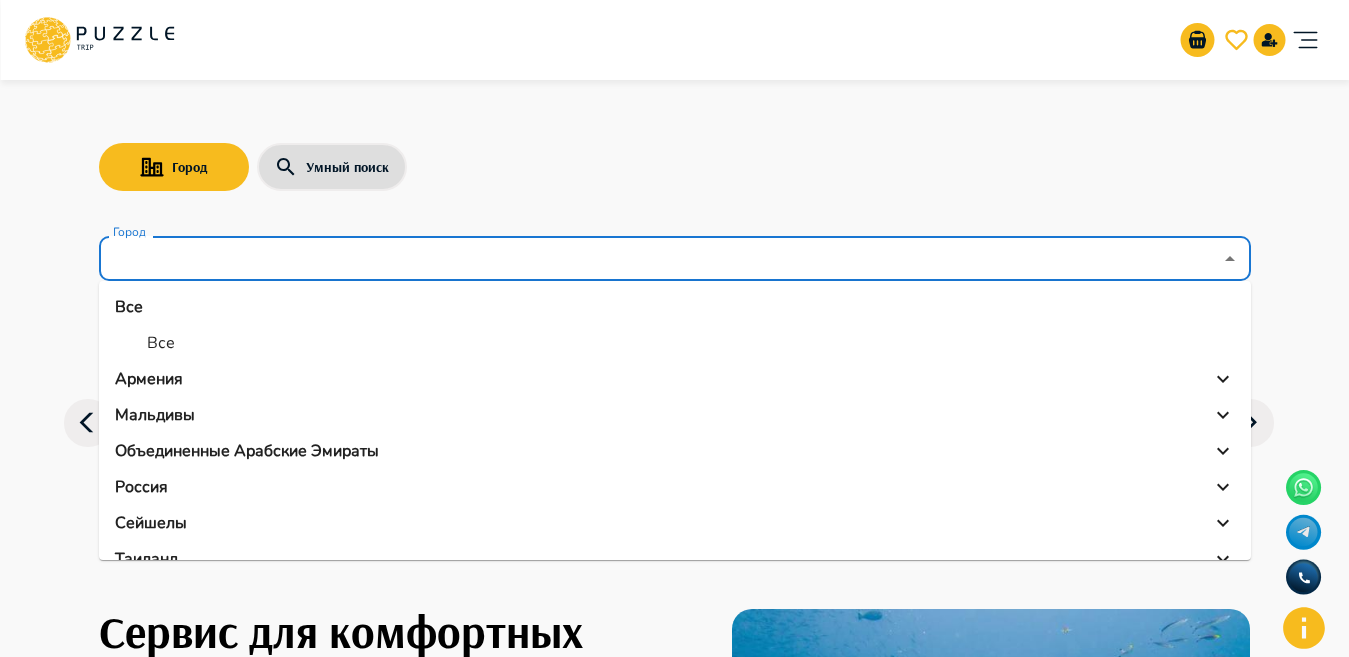 click on "Мальдивы" at bounding box center (155, 415) 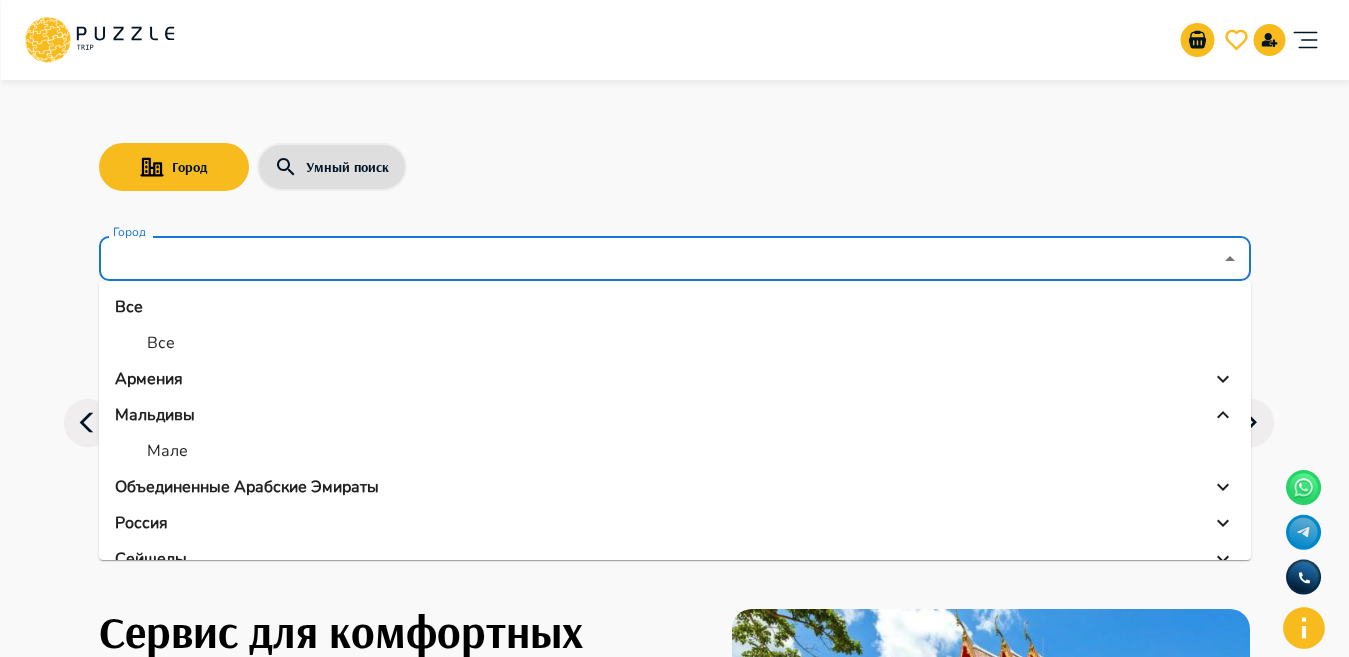 click on "Мальдивы" at bounding box center [155, 415] 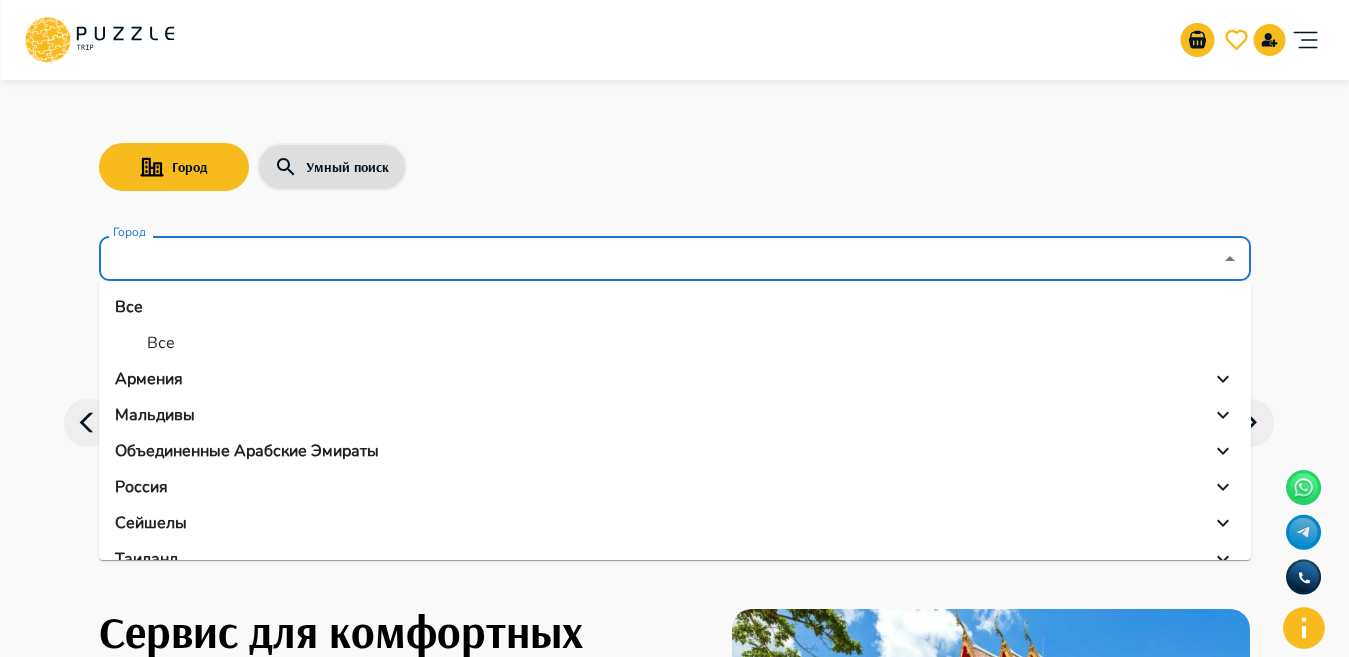 click on "Мальдивы" at bounding box center (155, 415) 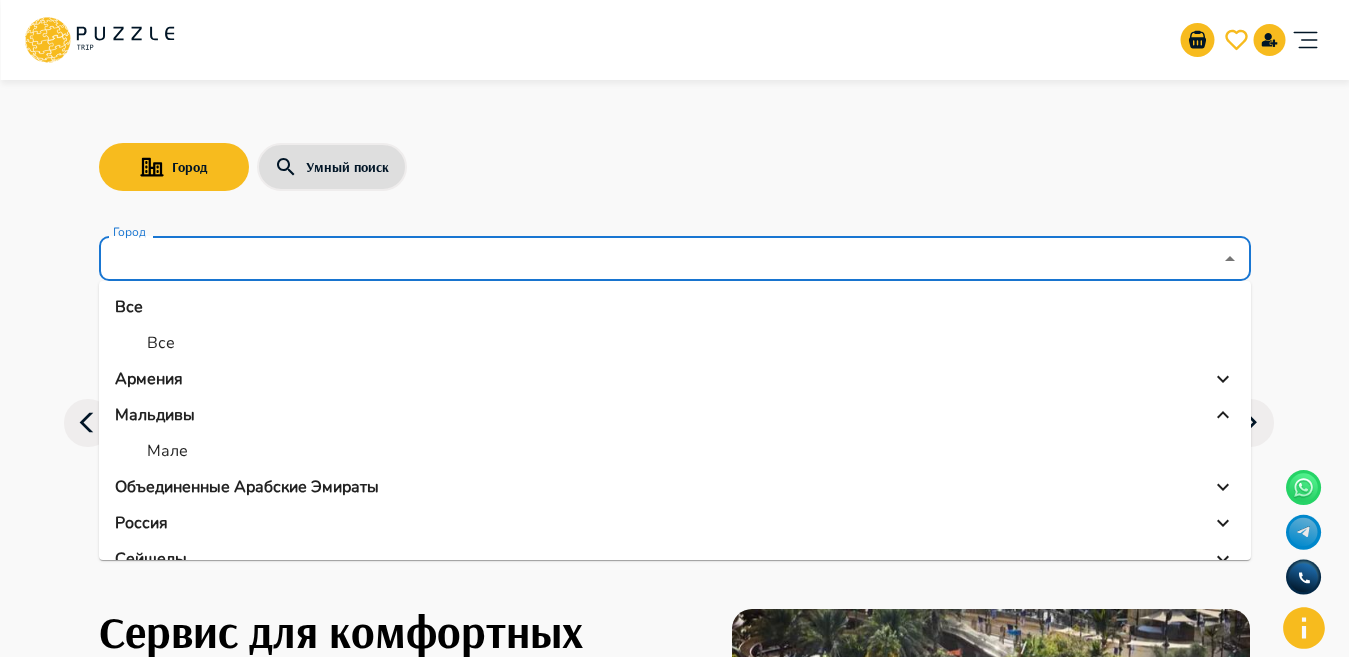 click on "Мальдивы" at bounding box center (155, 415) 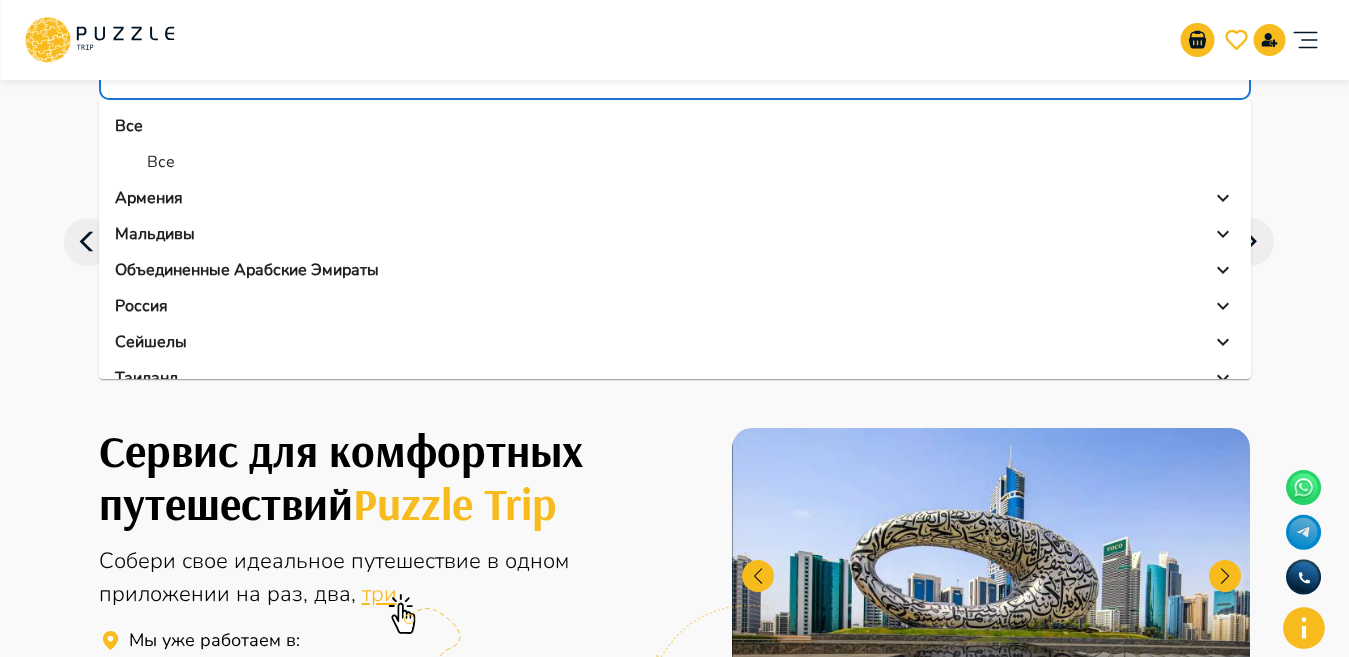 scroll, scrollTop: 161, scrollLeft: 0, axis: vertical 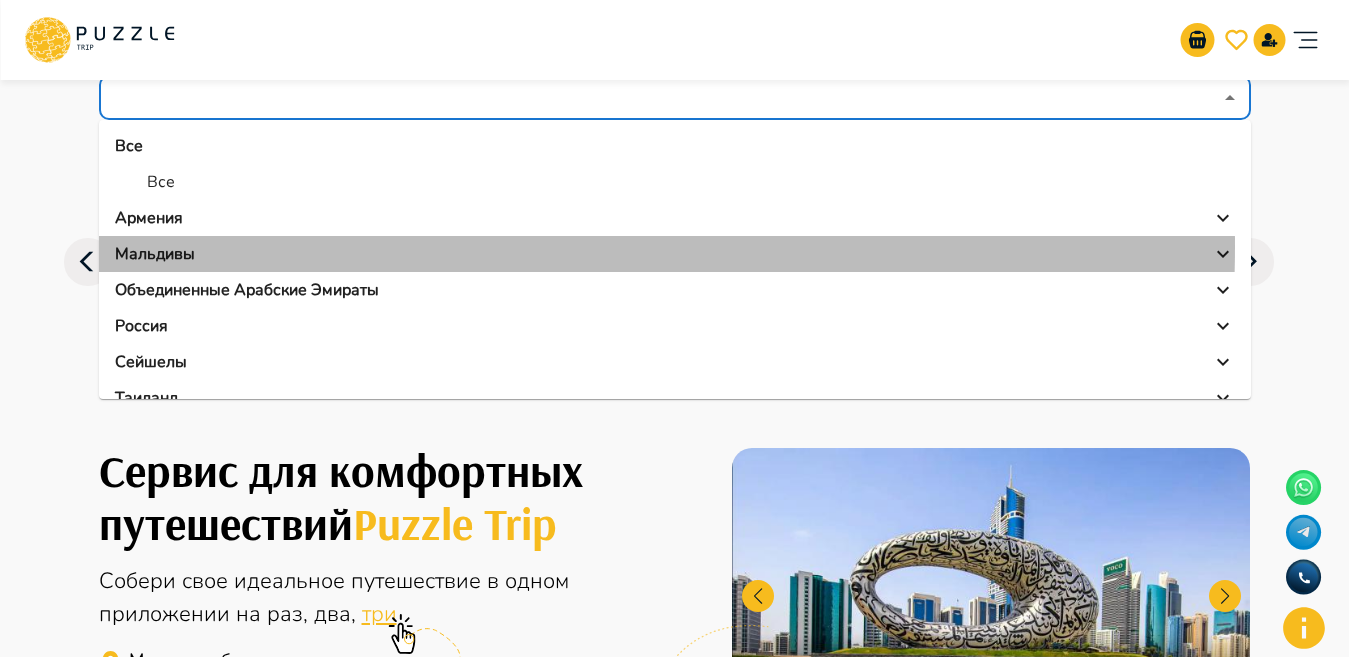 click on "Мальдивы" at bounding box center [675, 254] 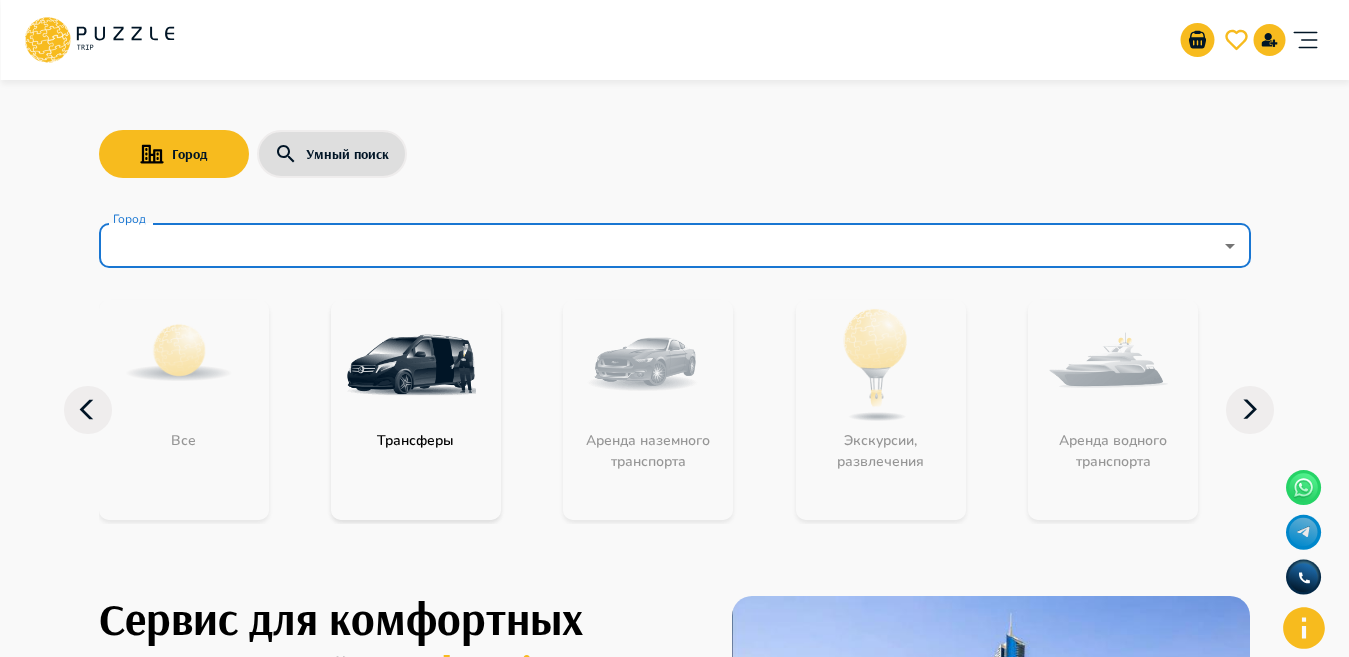scroll, scrollTop: 7, scrollLeft: 0, axis: vertical 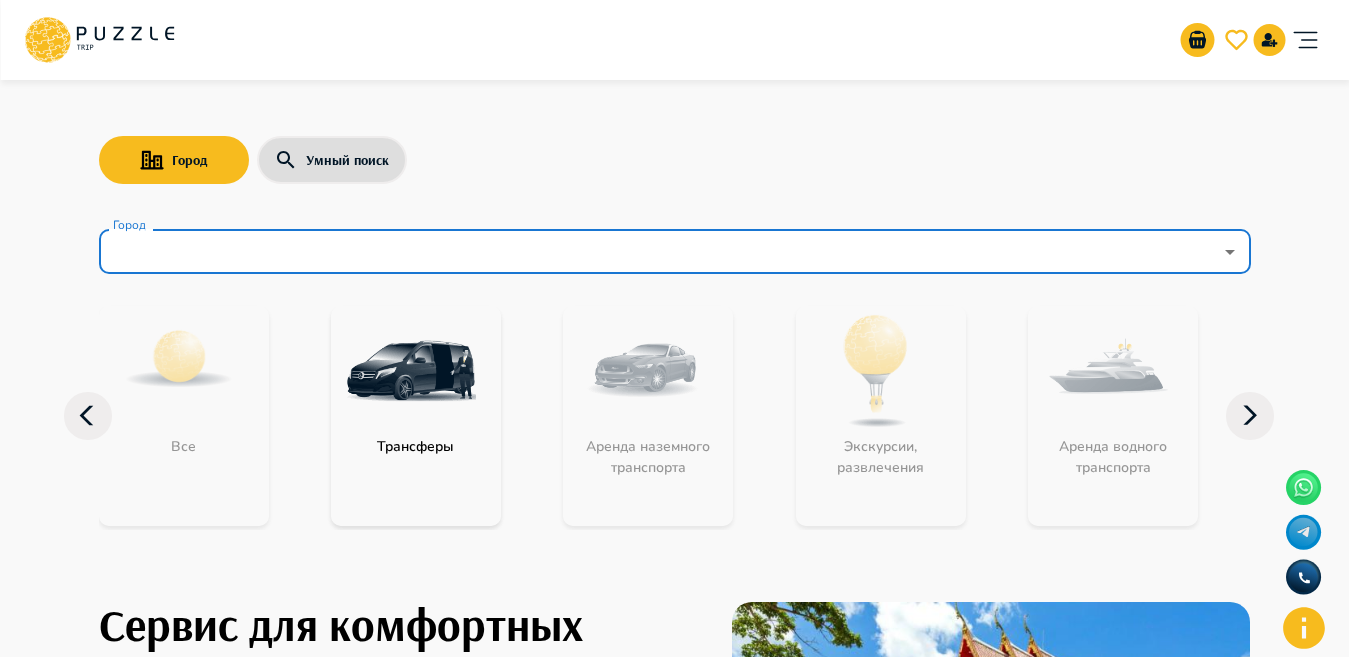 click 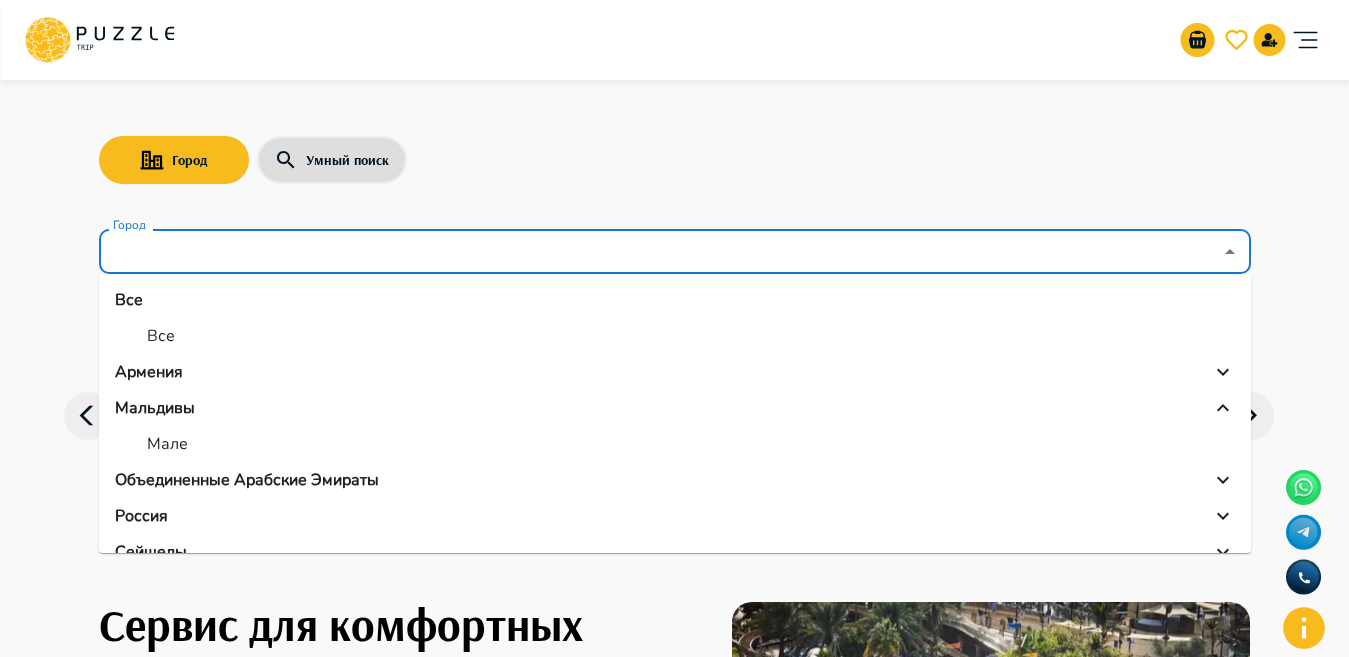 click on "Мальдивы" at bounding box center (155, 408) 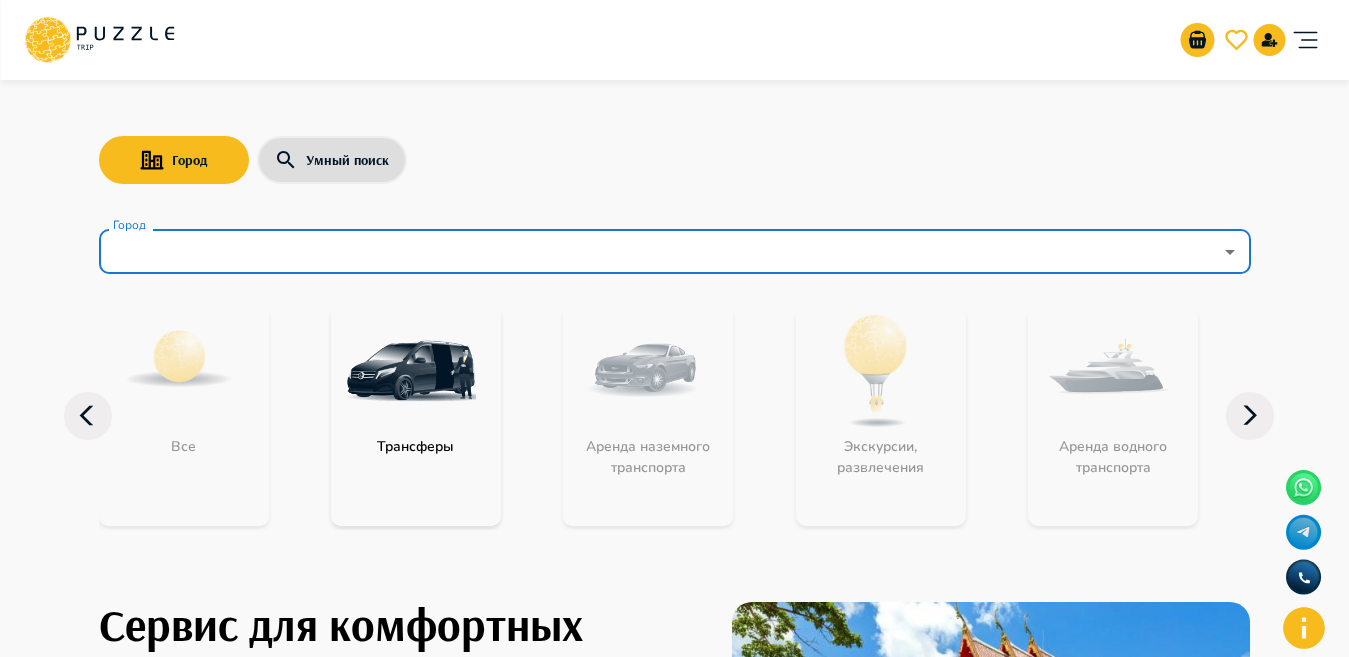 click 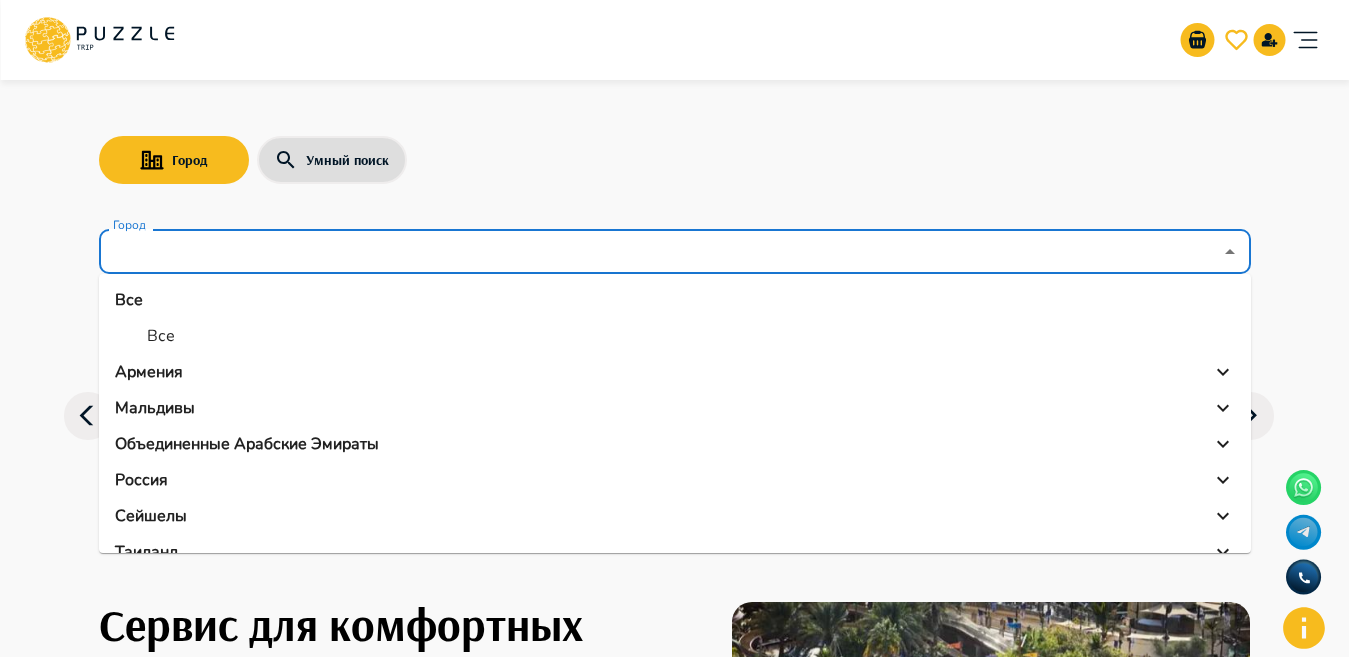 click on "Мальдивы" at bounding box center [155, 408] 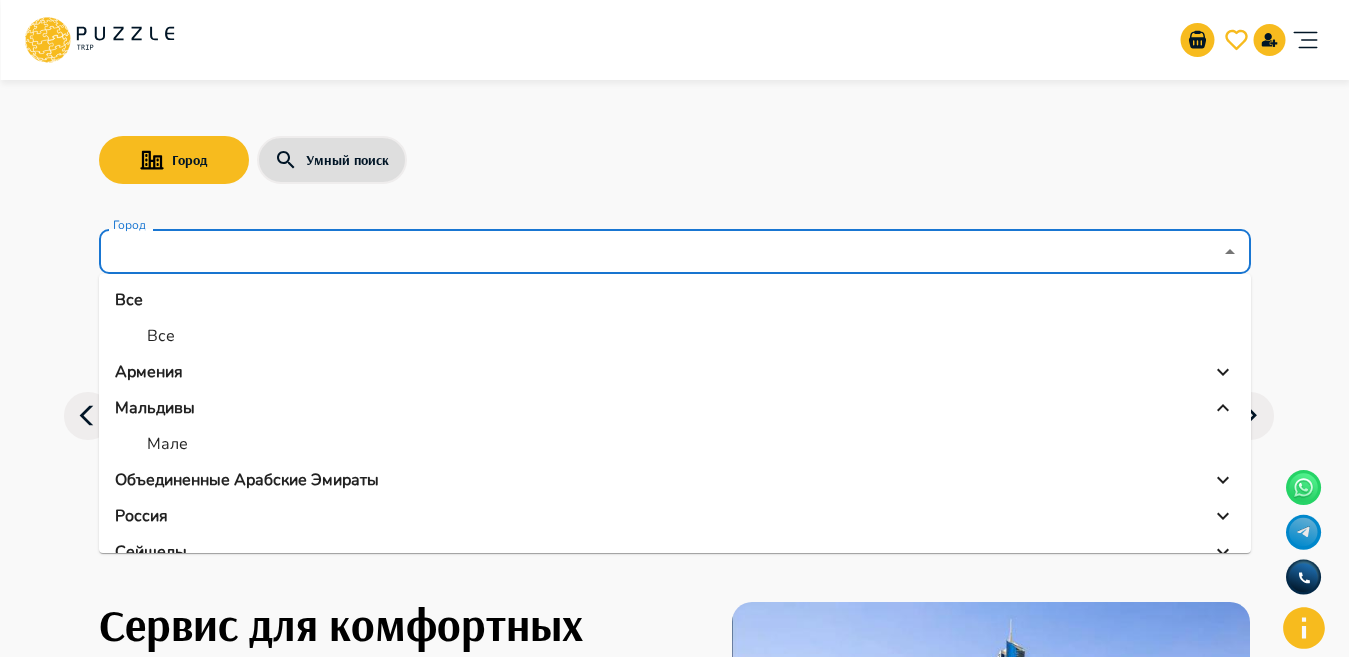 click on "Мальдивы" at bounding box center (675, 408) 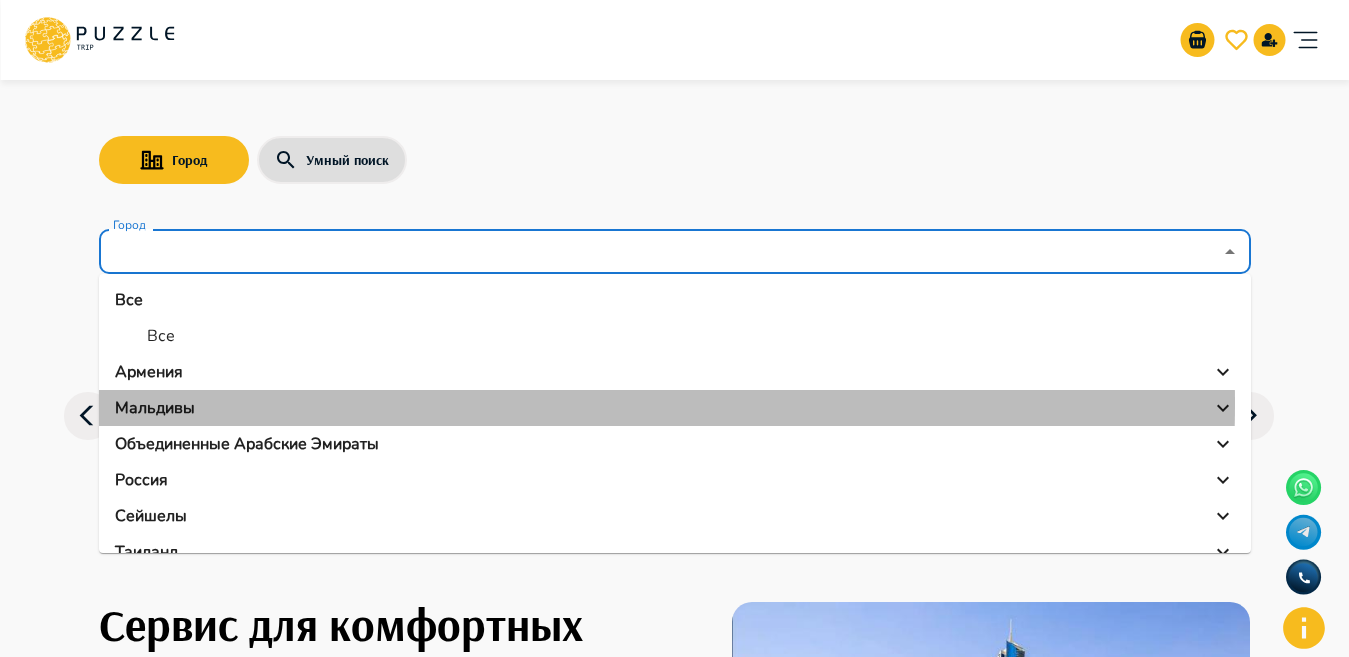 click on "Мальдивы" at bounding box center (675, 408) 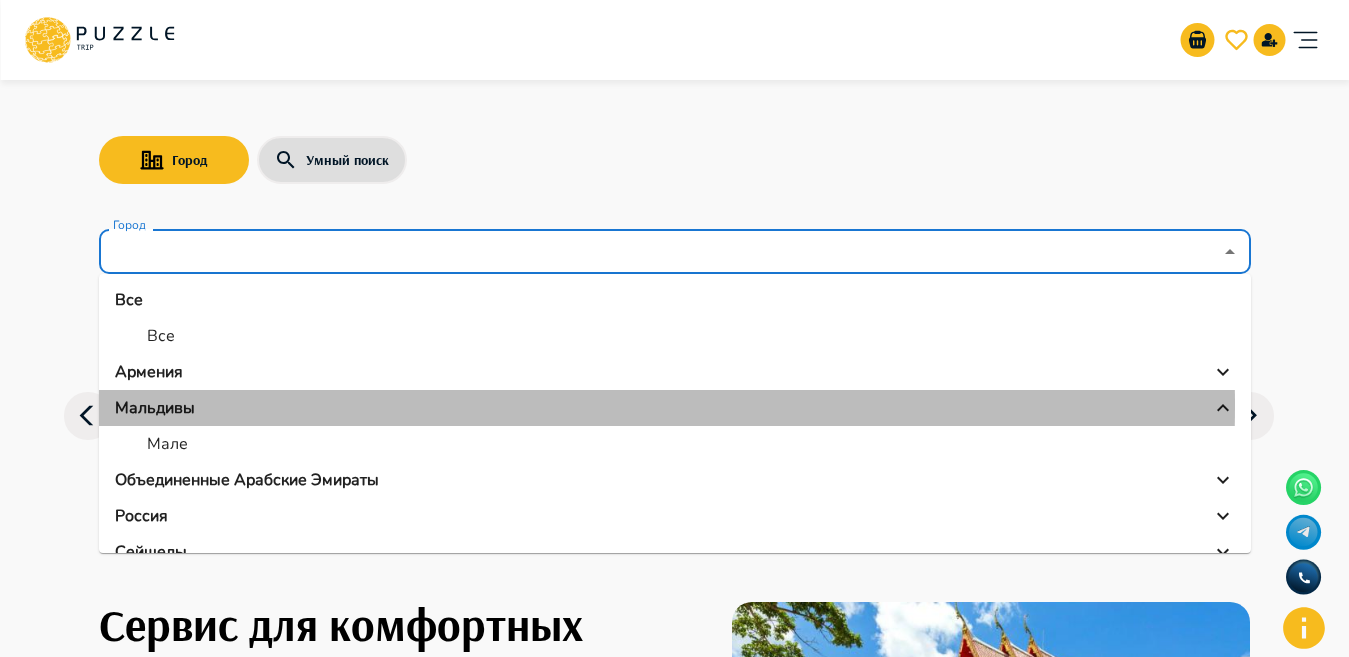 click on "Мальдивы" at bounding box center [675, 408] 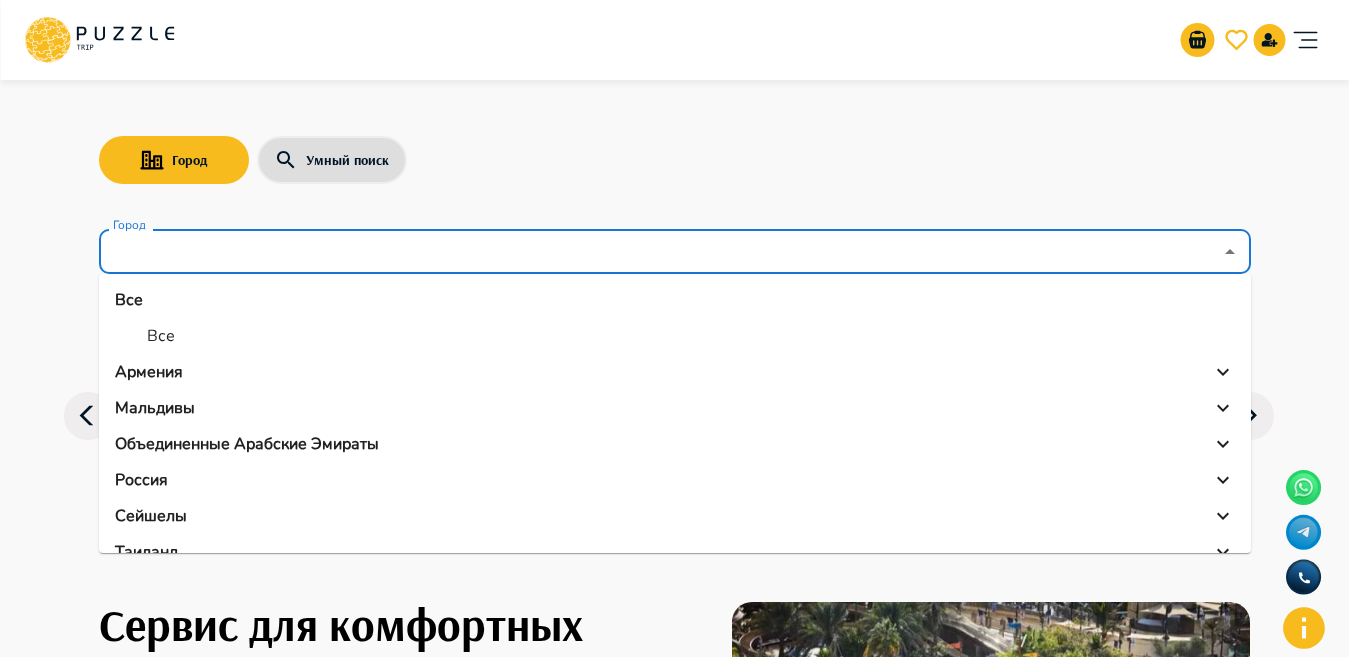 scroll, scrollTop: 61, scrollLeft: 0, axis: vertical 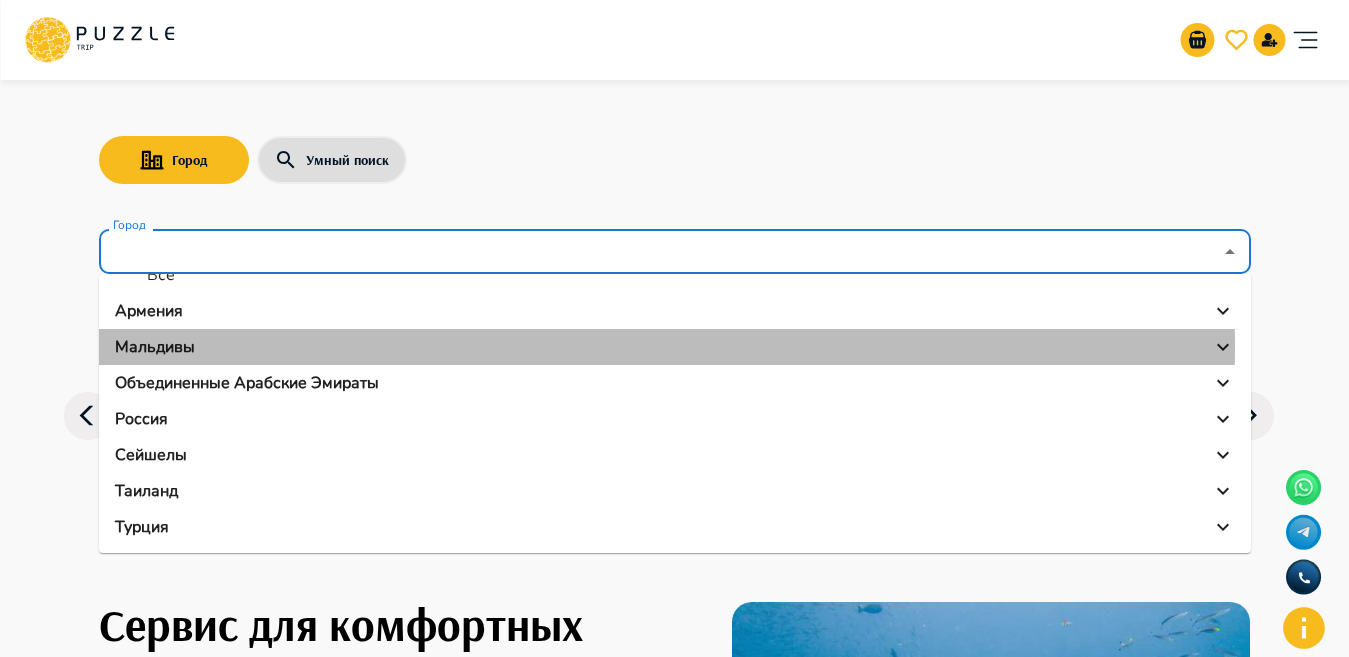 click on "Мальдивы" at bounding box center [675, 347] 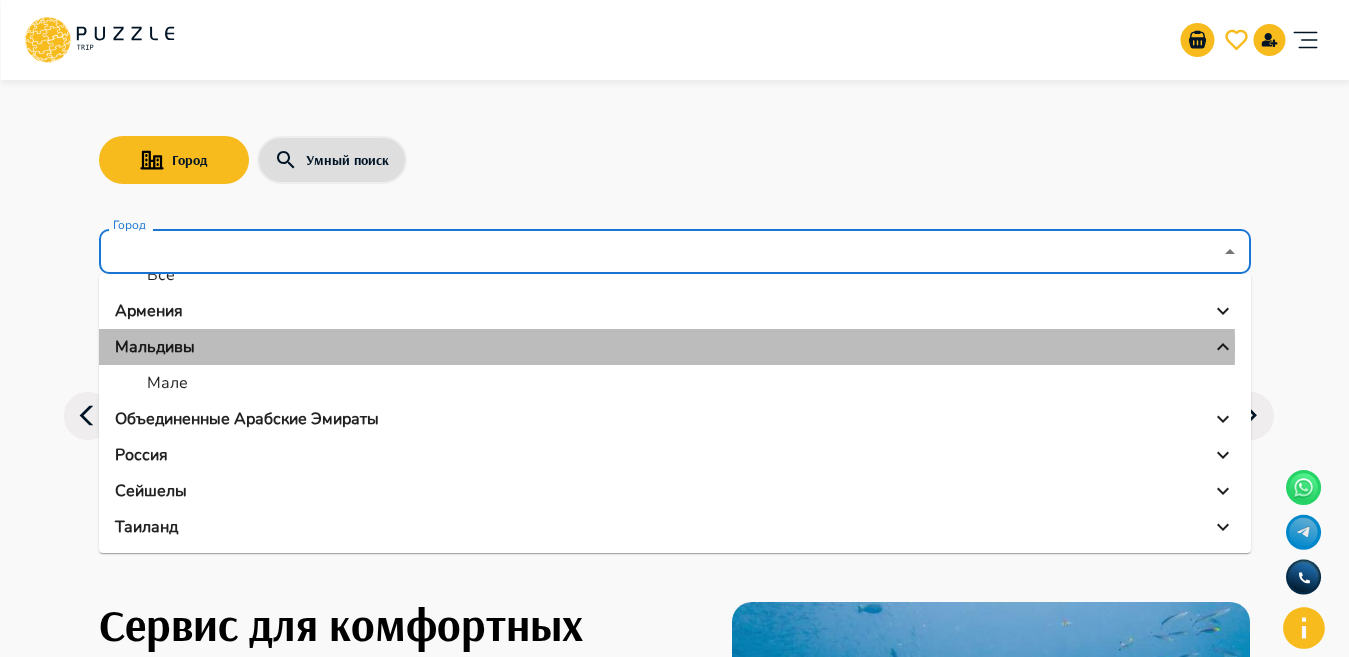 click on "Мальдивы" at bounding box center [675, 347] 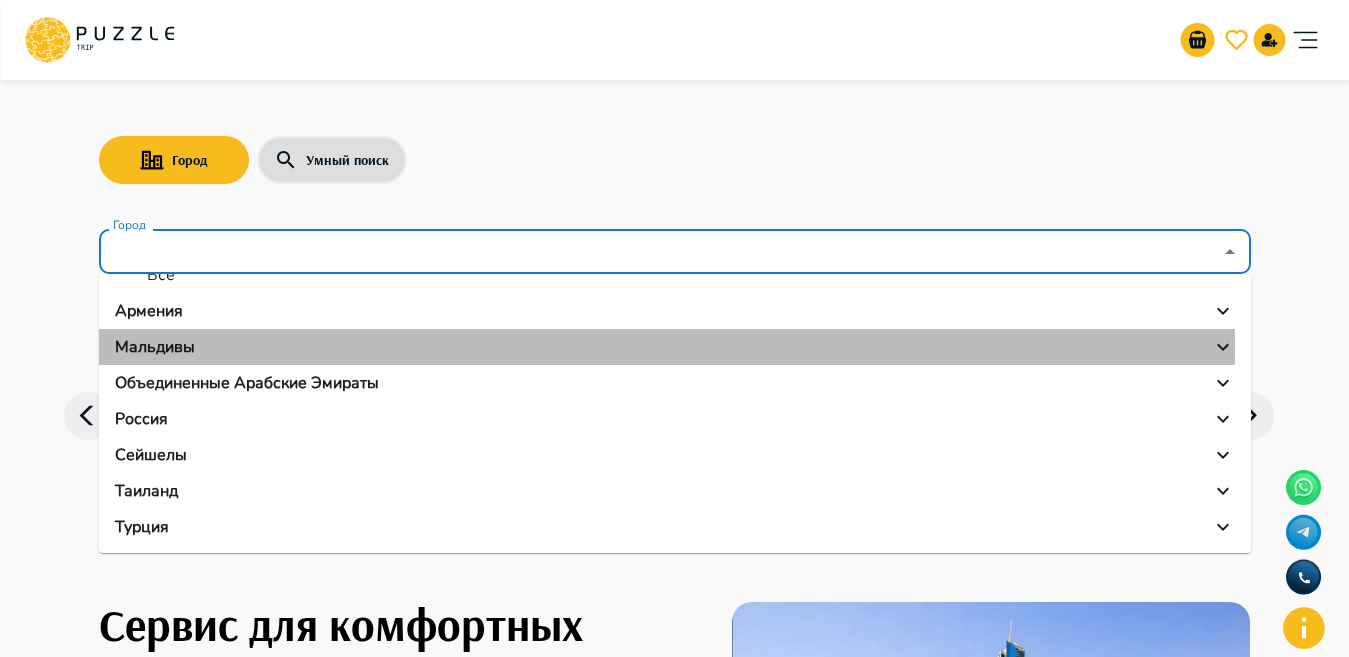 click on "Мальдивы" at bounding box center [675, 347] 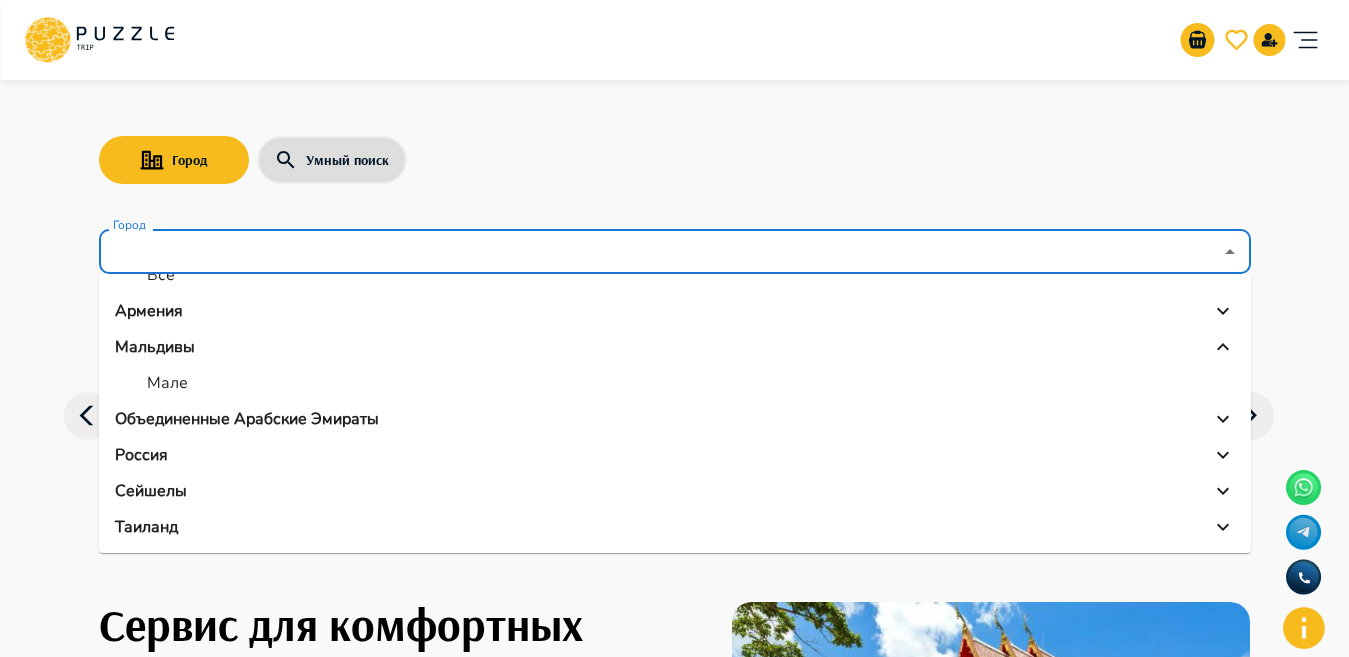 click on "Мальдивы" at bounding box center [675, 347] 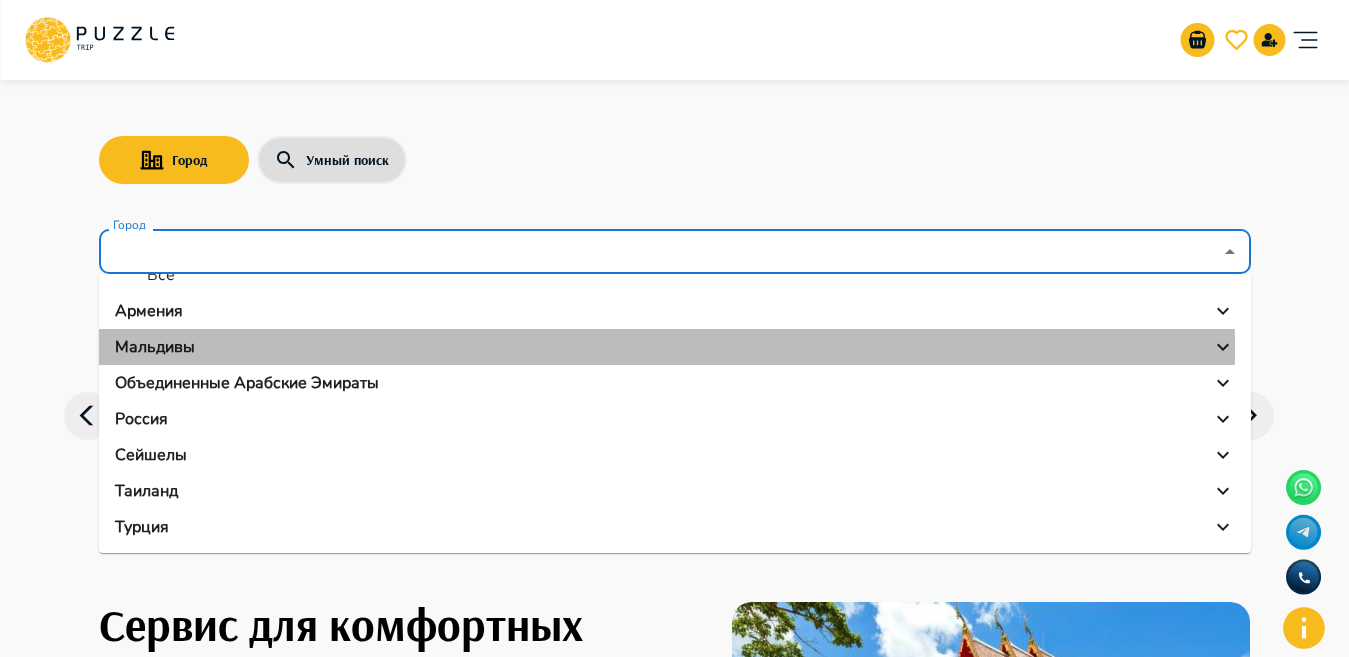 click on "Мальдивы" at bounding box center (675, 347) 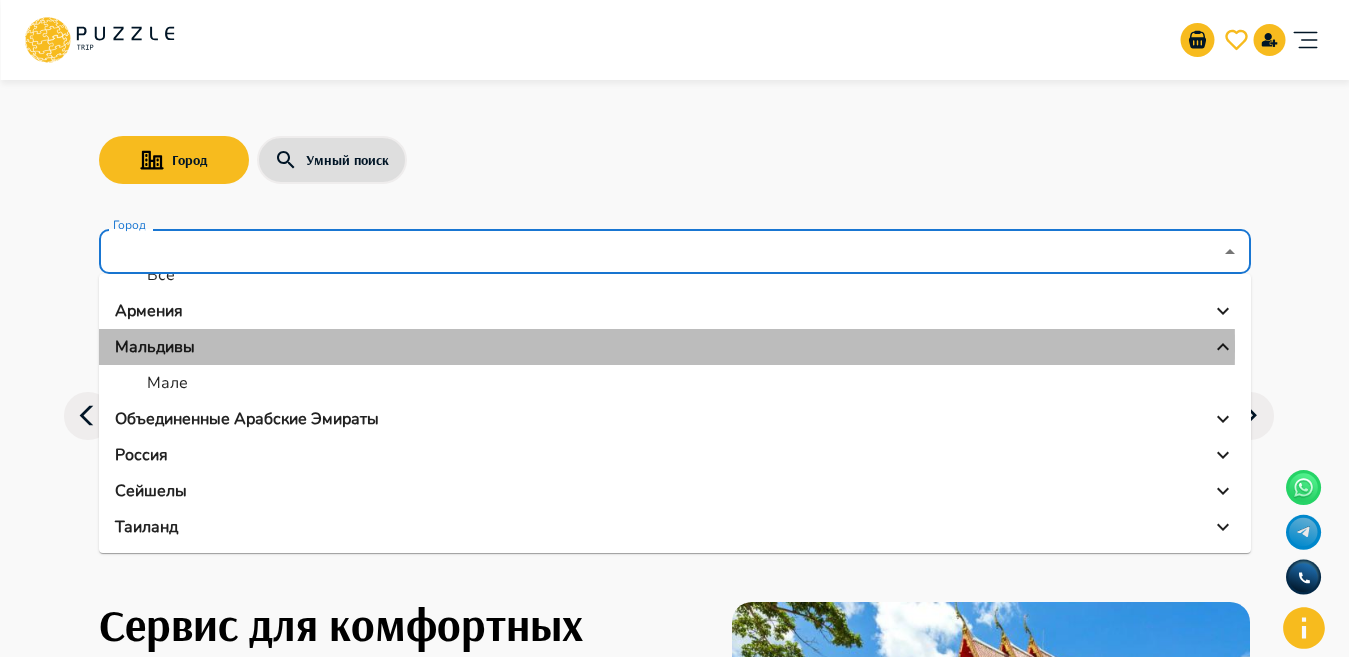 click on "Мальдивы" at bounding box center [675, 347] 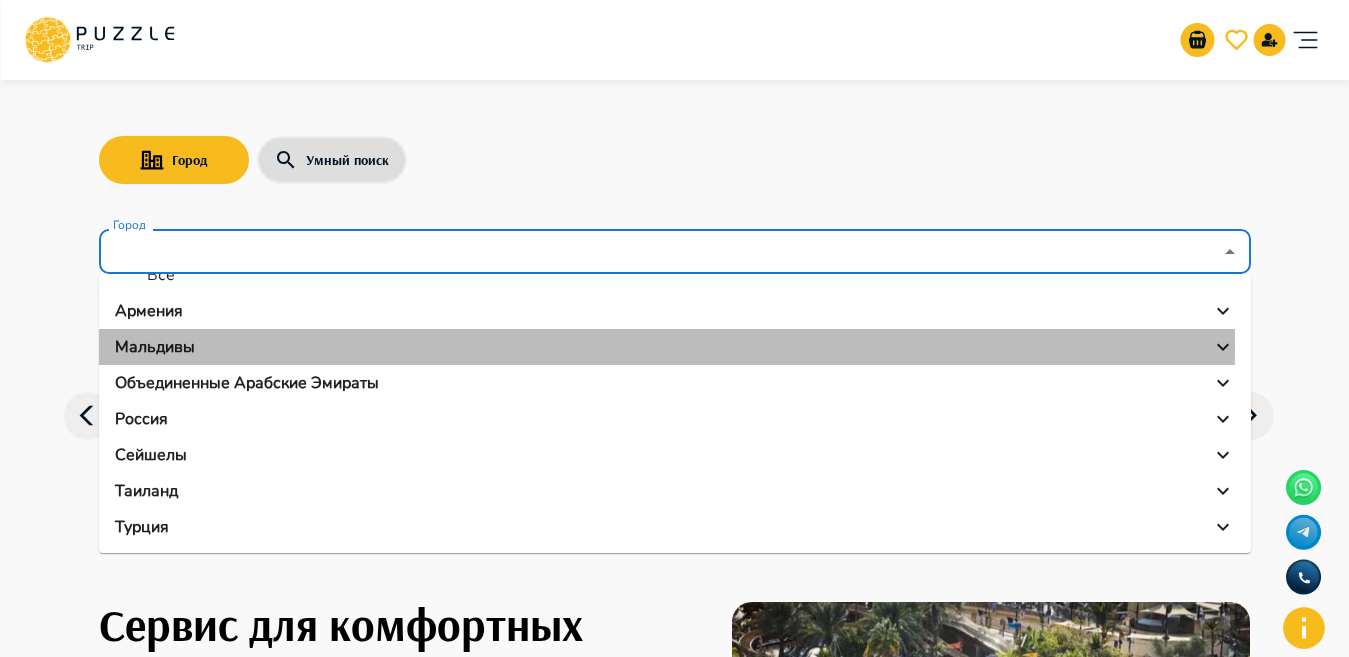click on "Мальдивы" at bounding box center (675, 347) 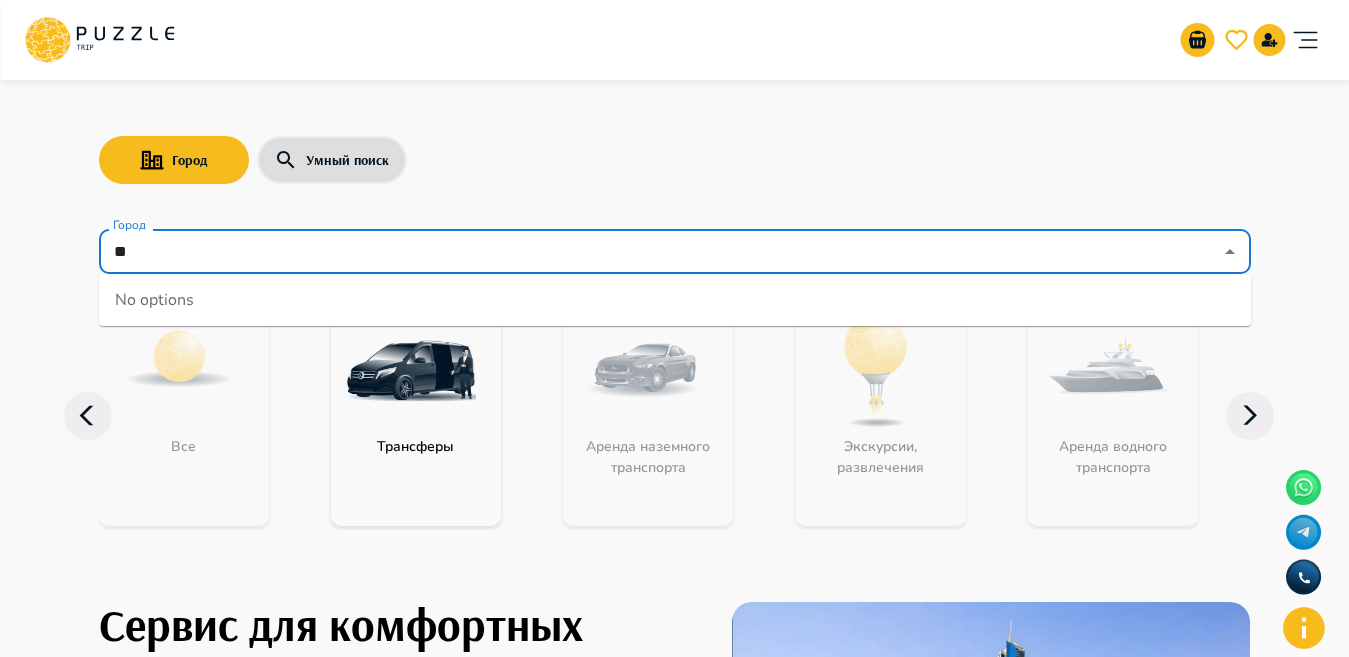type on "*" 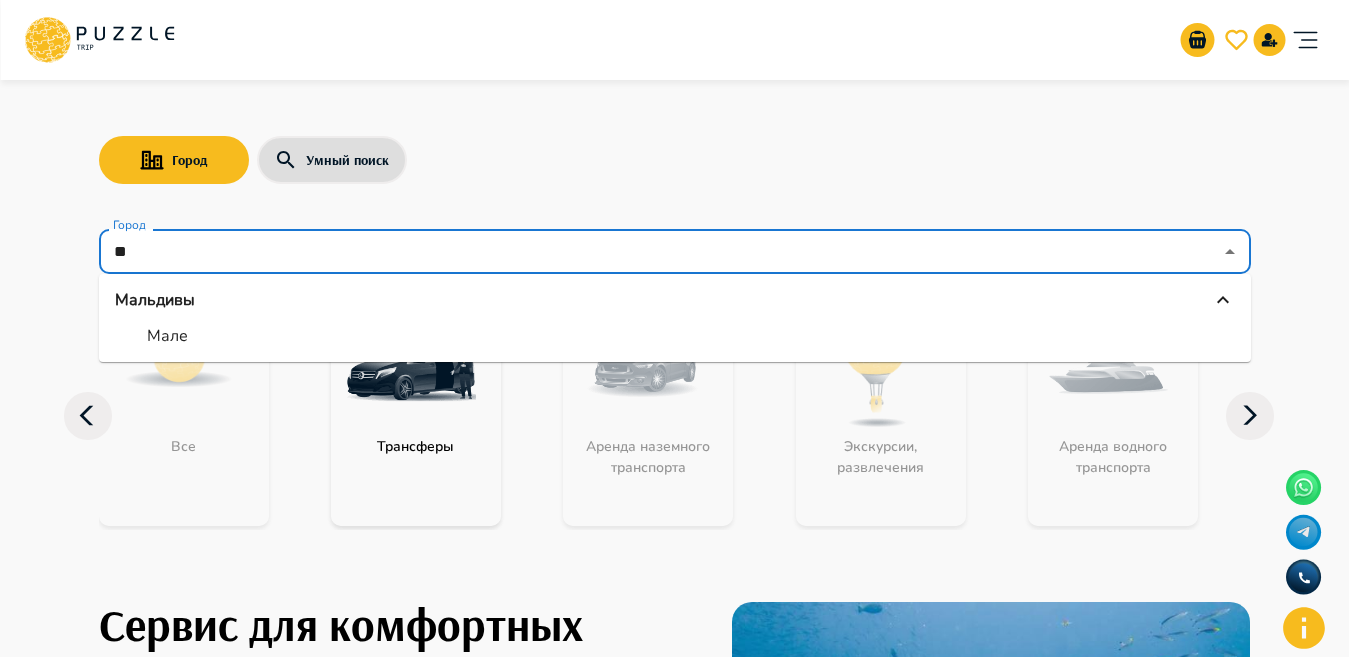 click on "Мале" at bounding box center [167, 336] 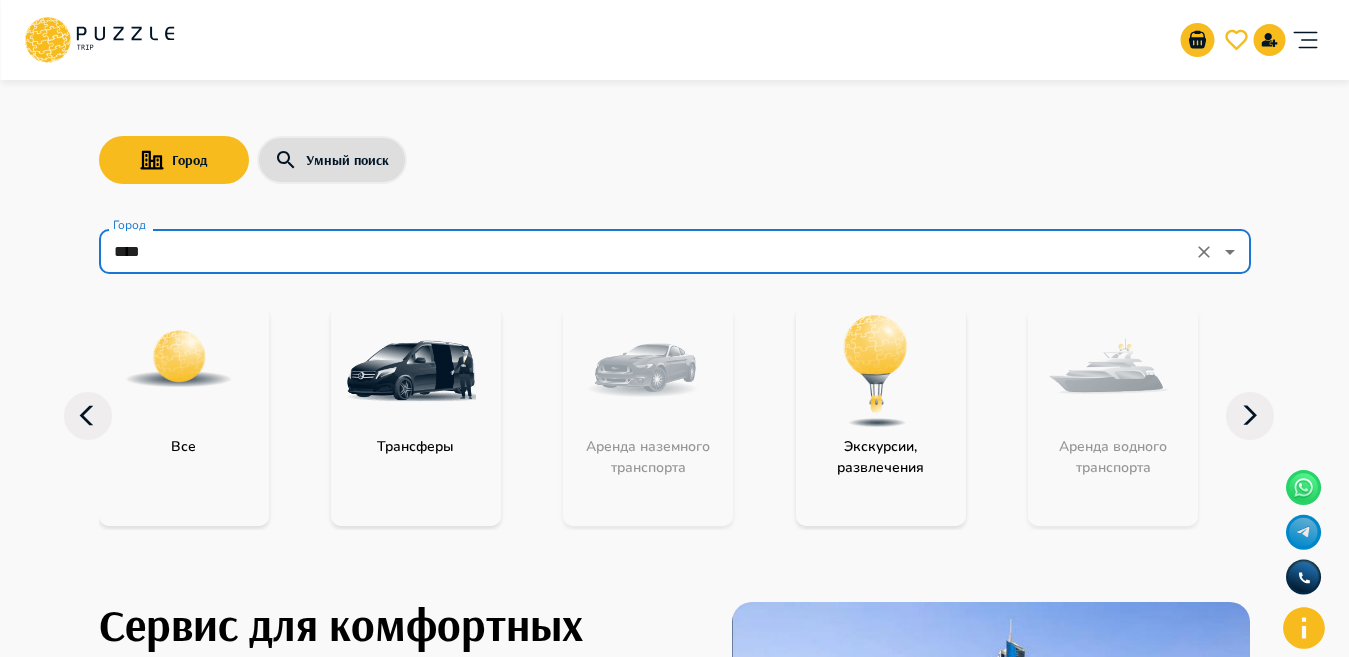 drag, startPoint x: 1140, startPoint y: 231, endPoint x: 974, endPoint y: 241, distance: 166.30093 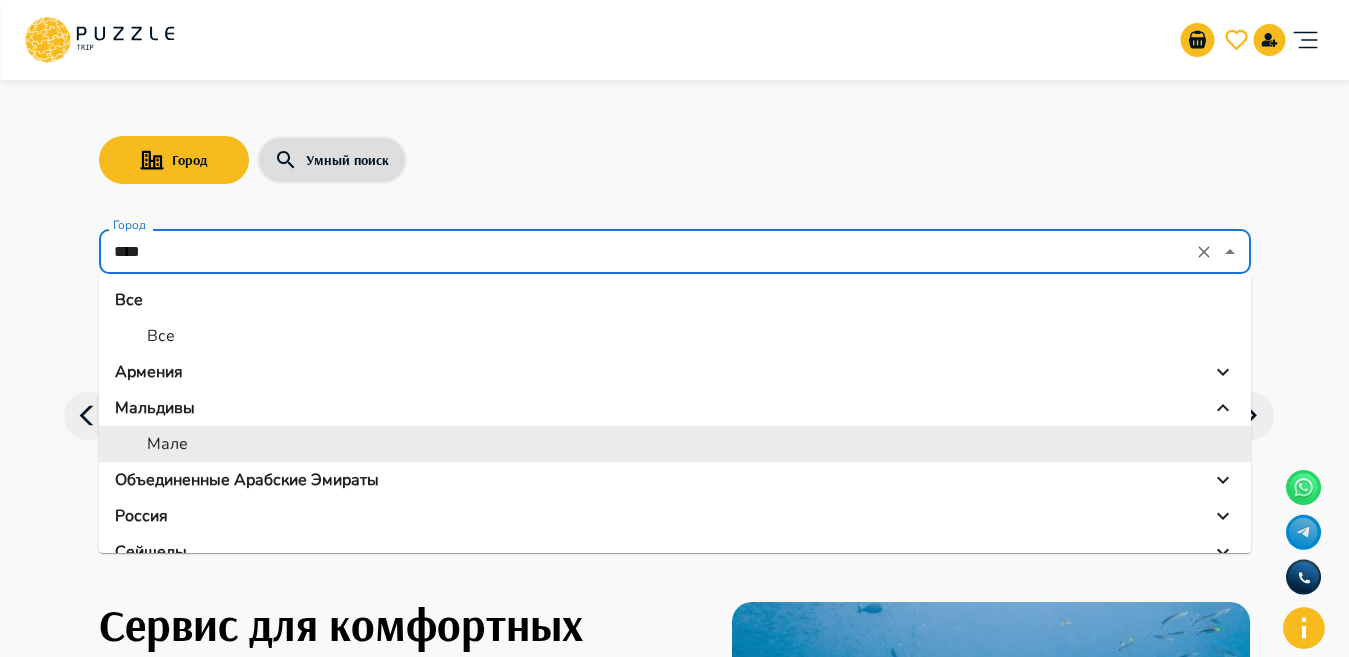 click on "Мале" at bounding box center [151, 444] 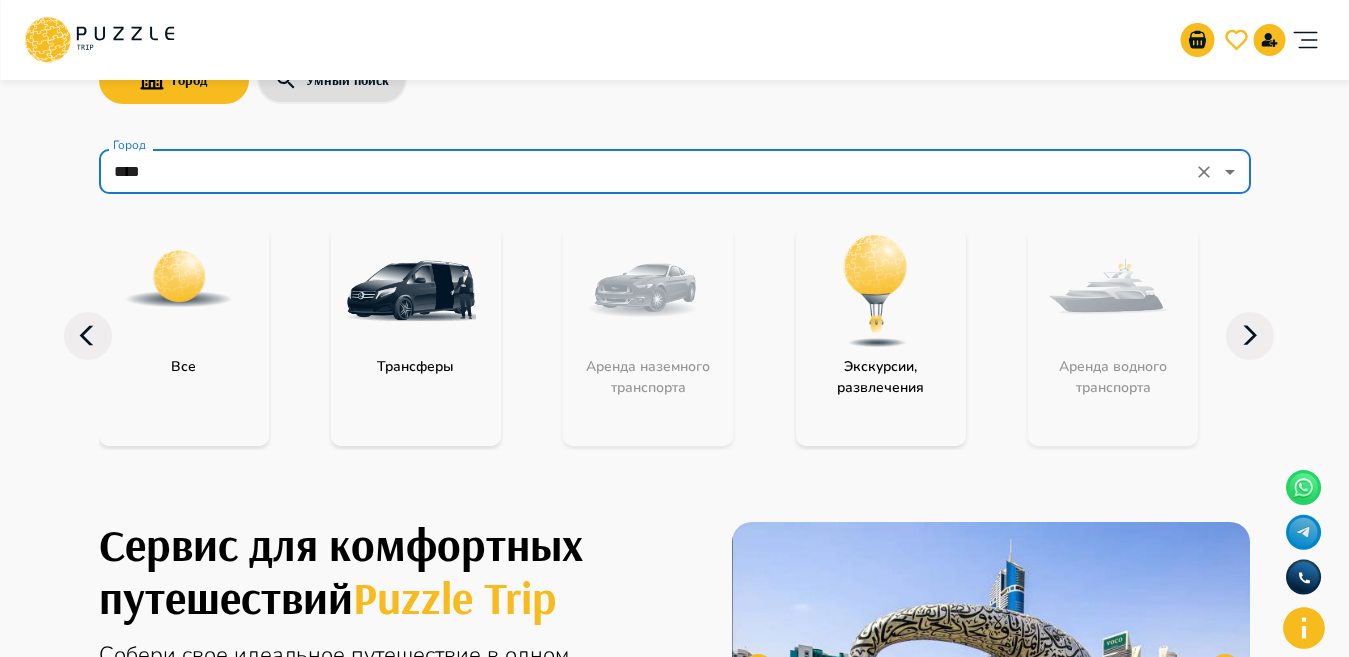 scroll, scrollTop: 0, scrollLeft: 0, axis: both 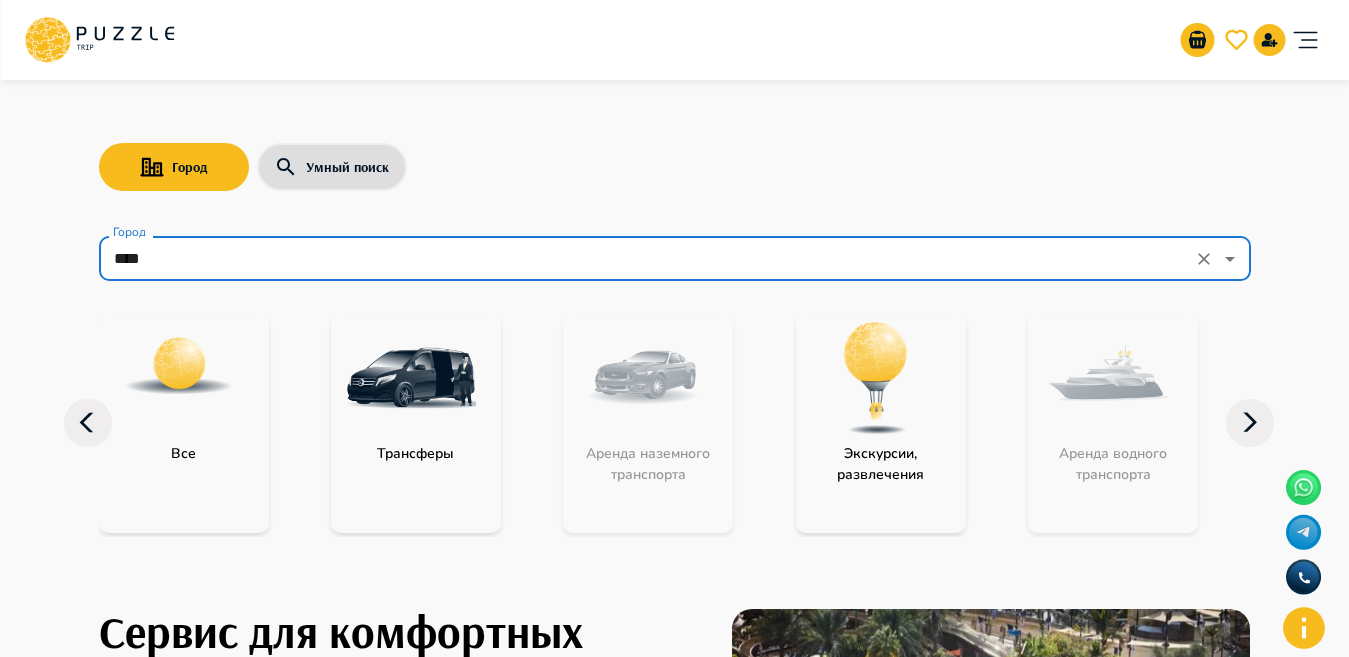 click on "****" at bounding box center [647, 259] 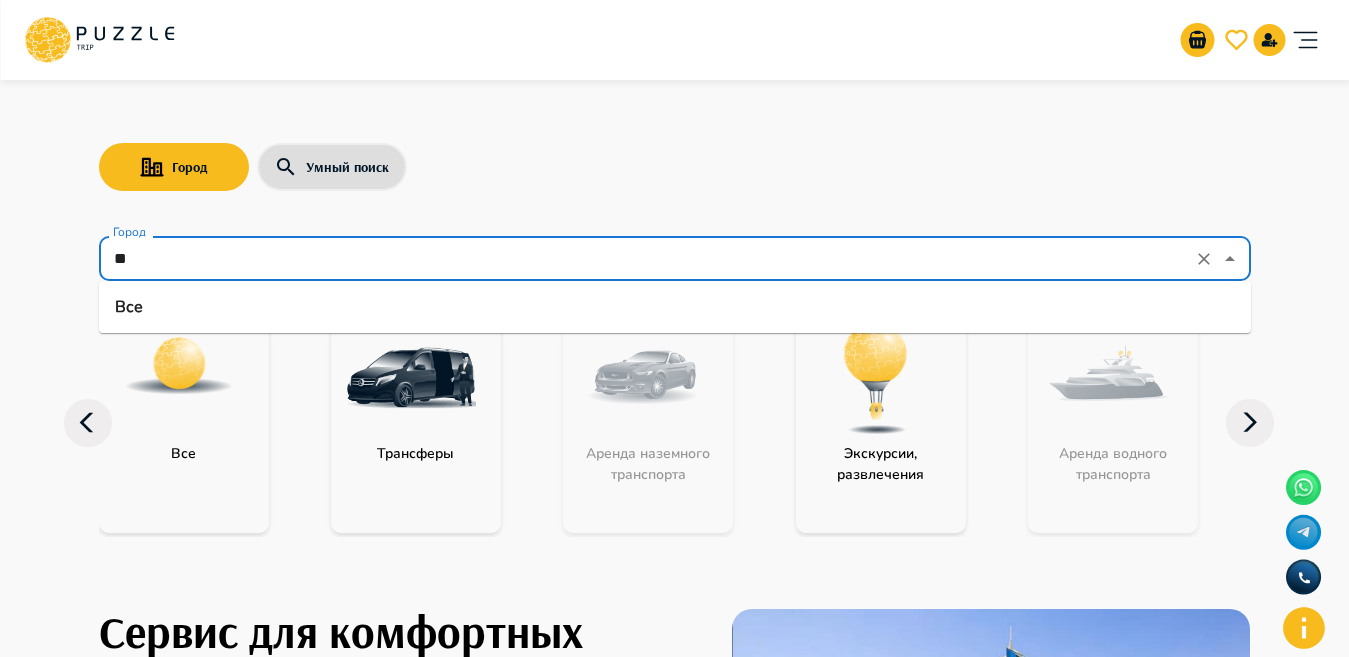 type on "*" 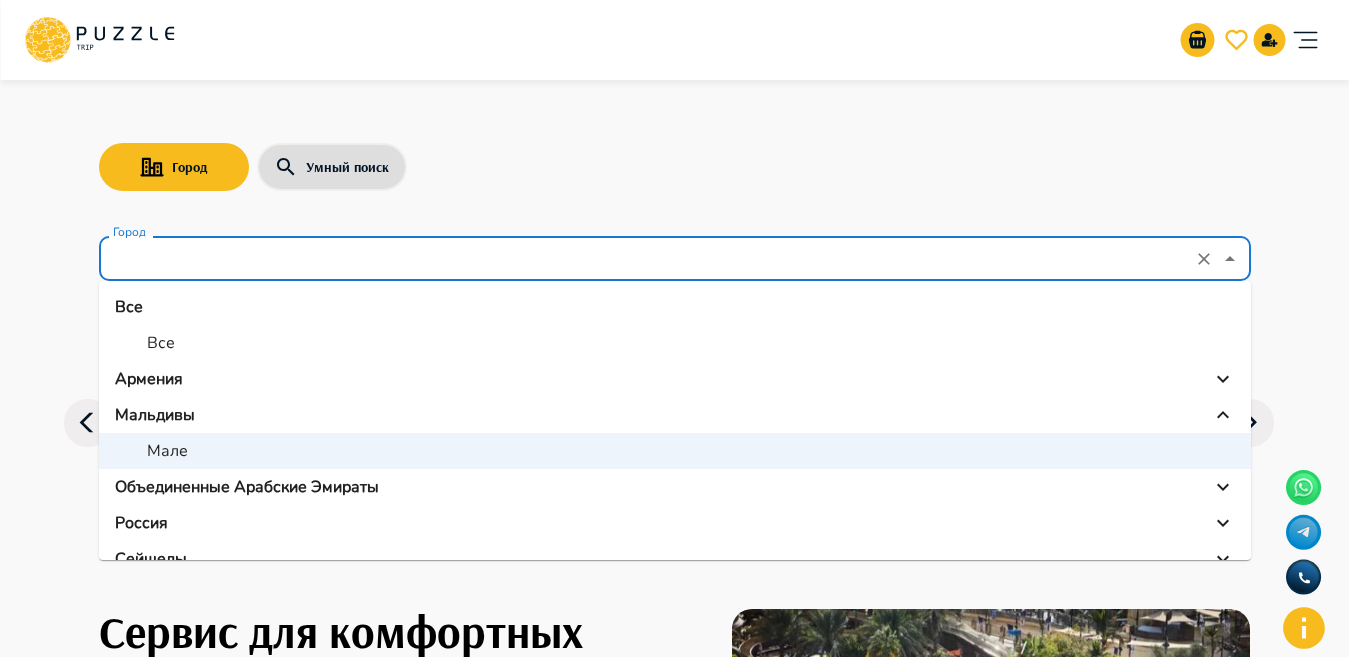click on "Объединенные Арабские Эмираты" at bounding box center [247, 487] 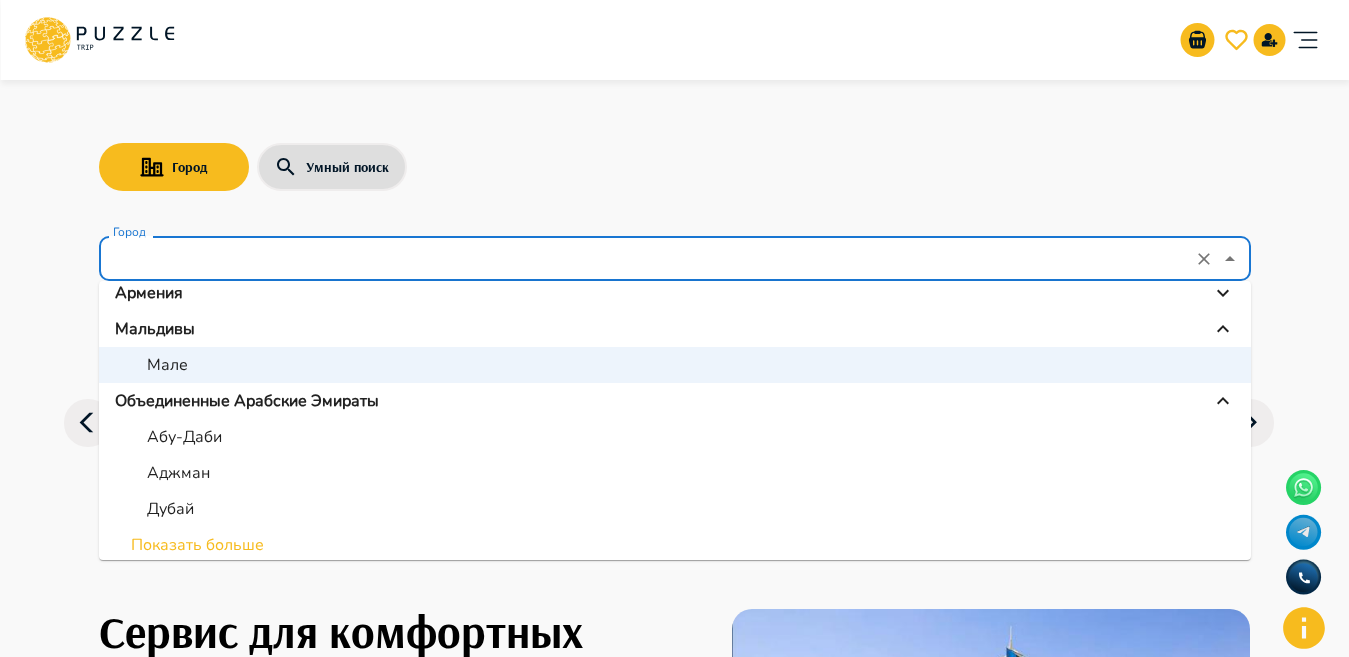 scroll, scrollTop: 87, scrollLeft: 0, axis: vertical 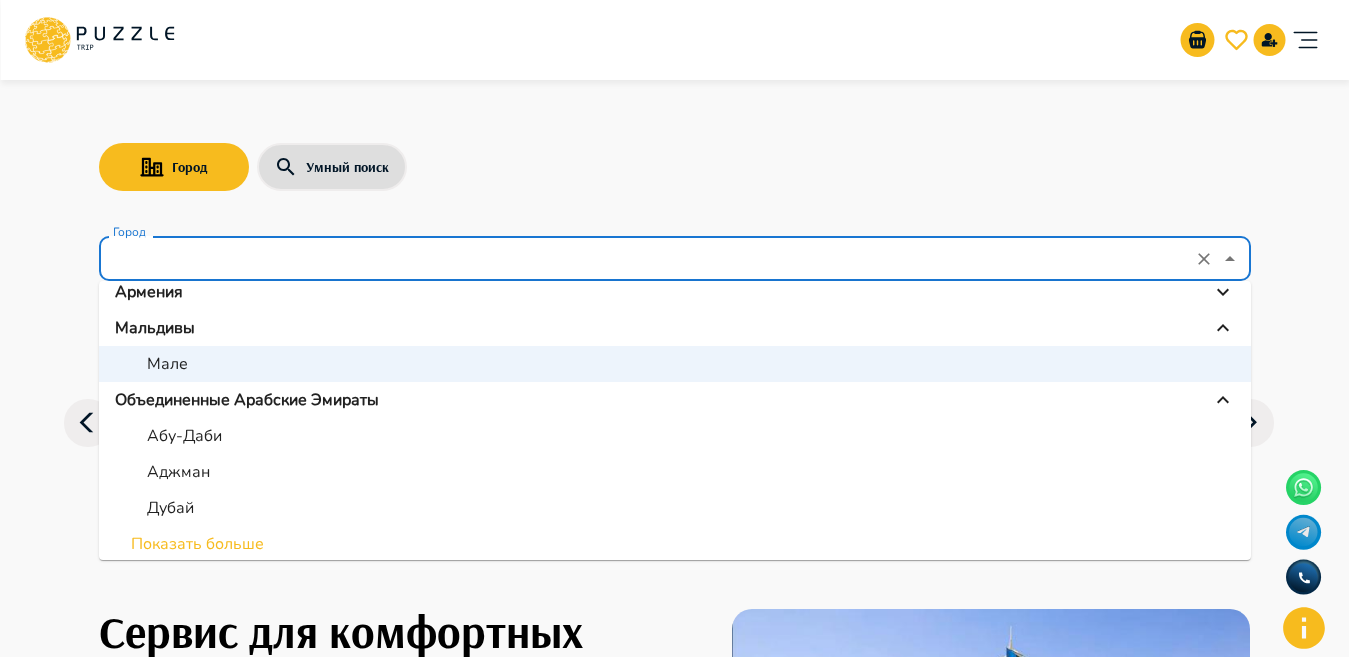 click on "Абу-Даби" at bounding box center [184, 436] 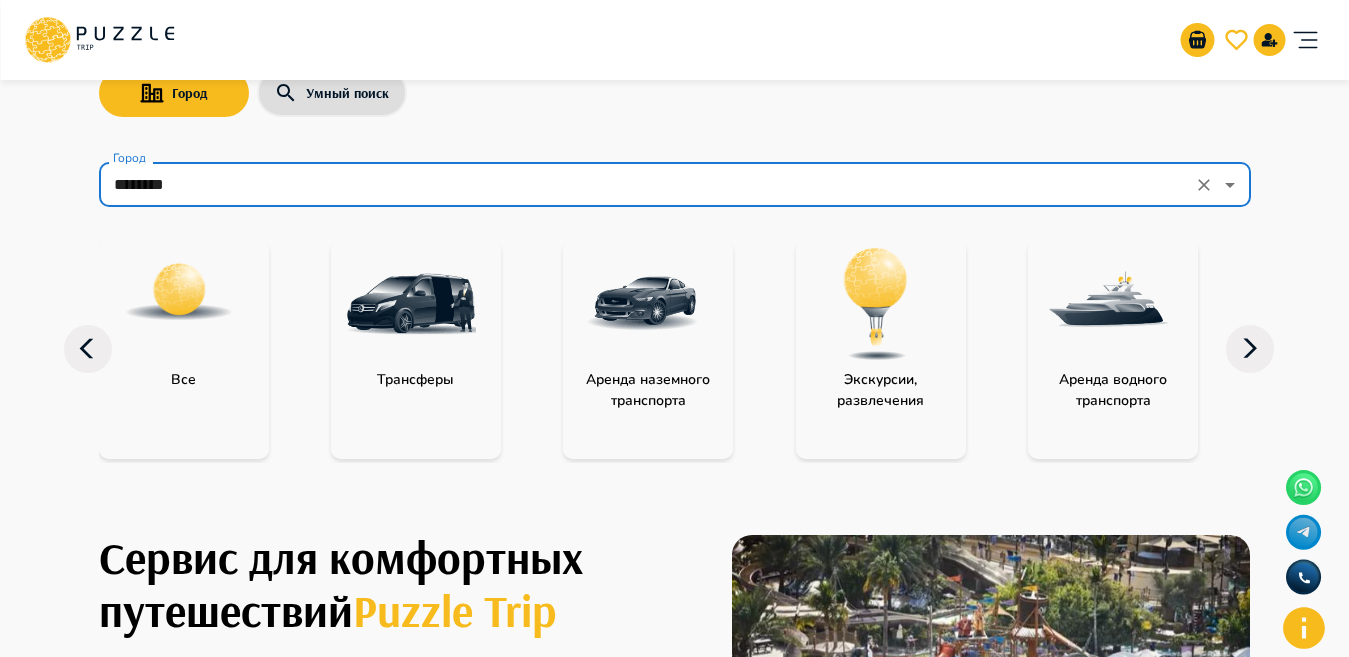 scroll, scrollTop: 0, scrollLeft: 0, axis: both 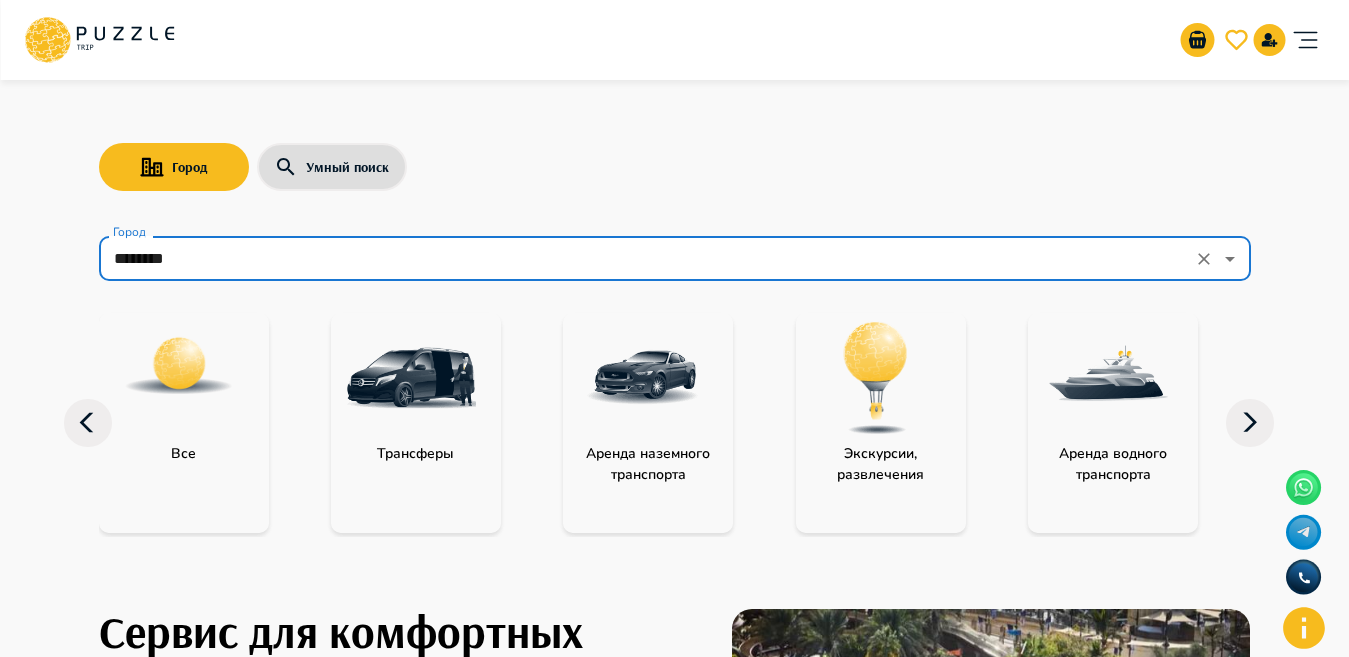 click on "********" at bounding box center (647, 259) 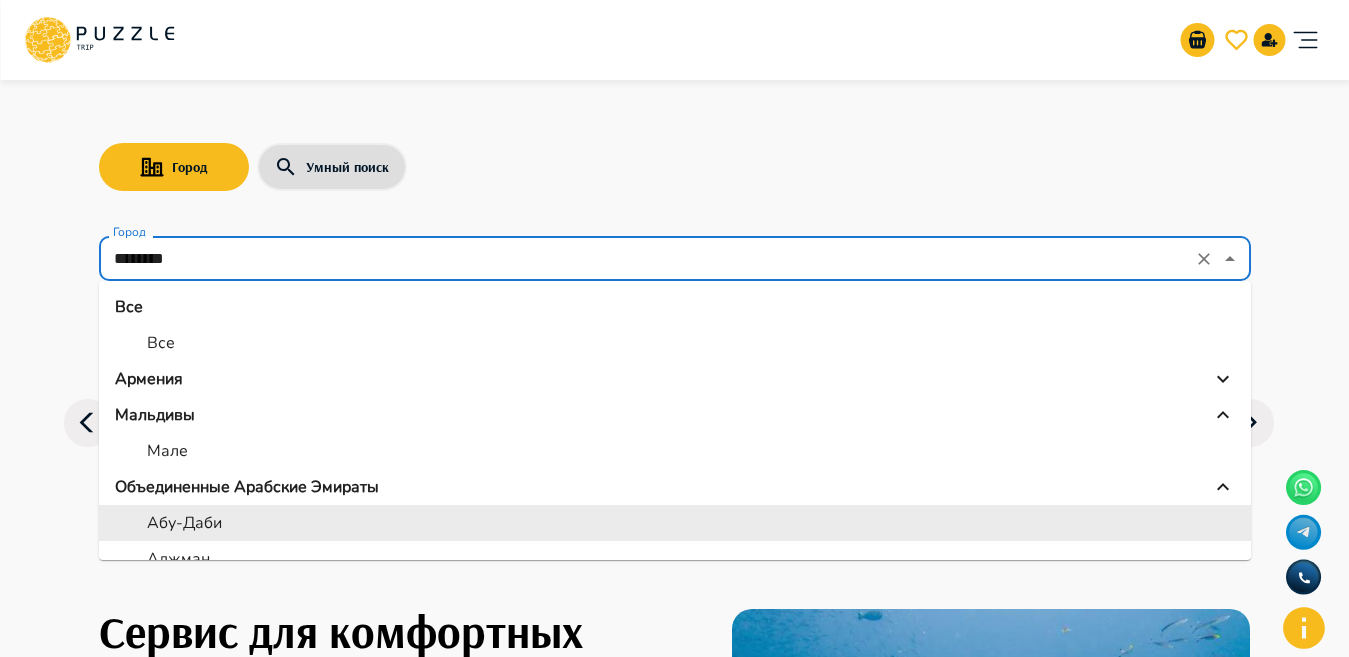 click on "********" at bounding box center [647, 259] 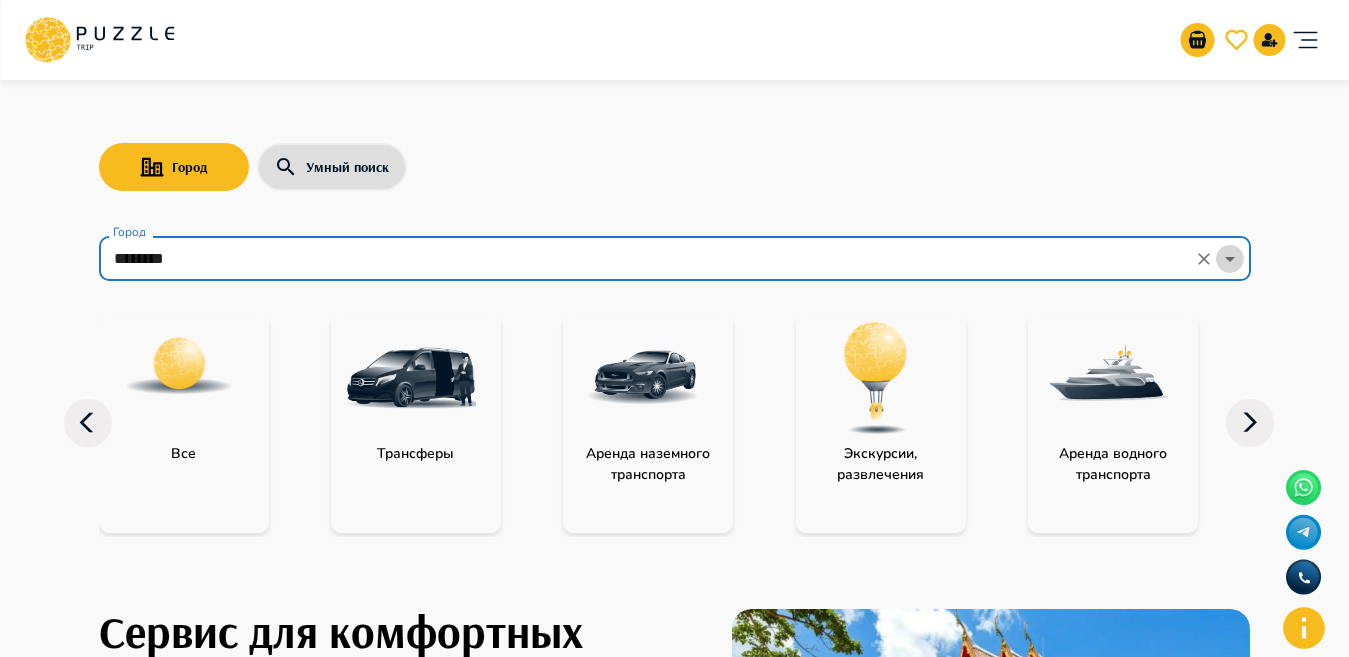 click 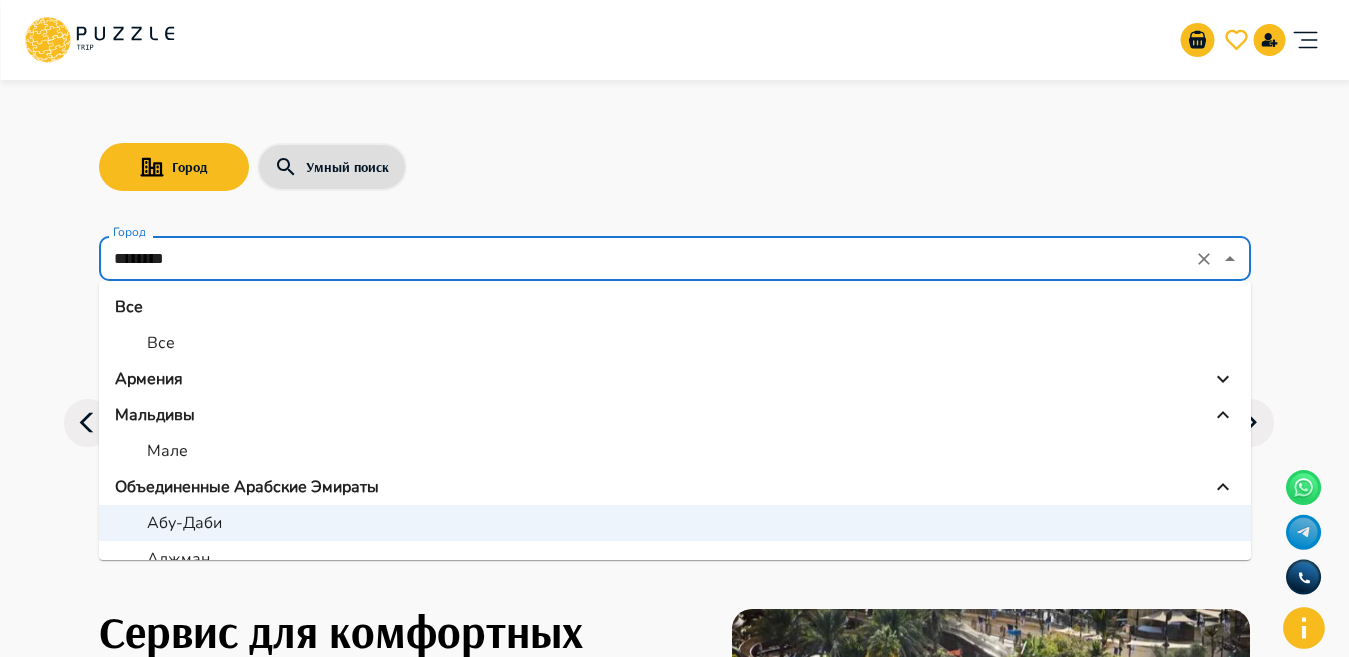 click on "Аджман" at bounding box center [178, 559] 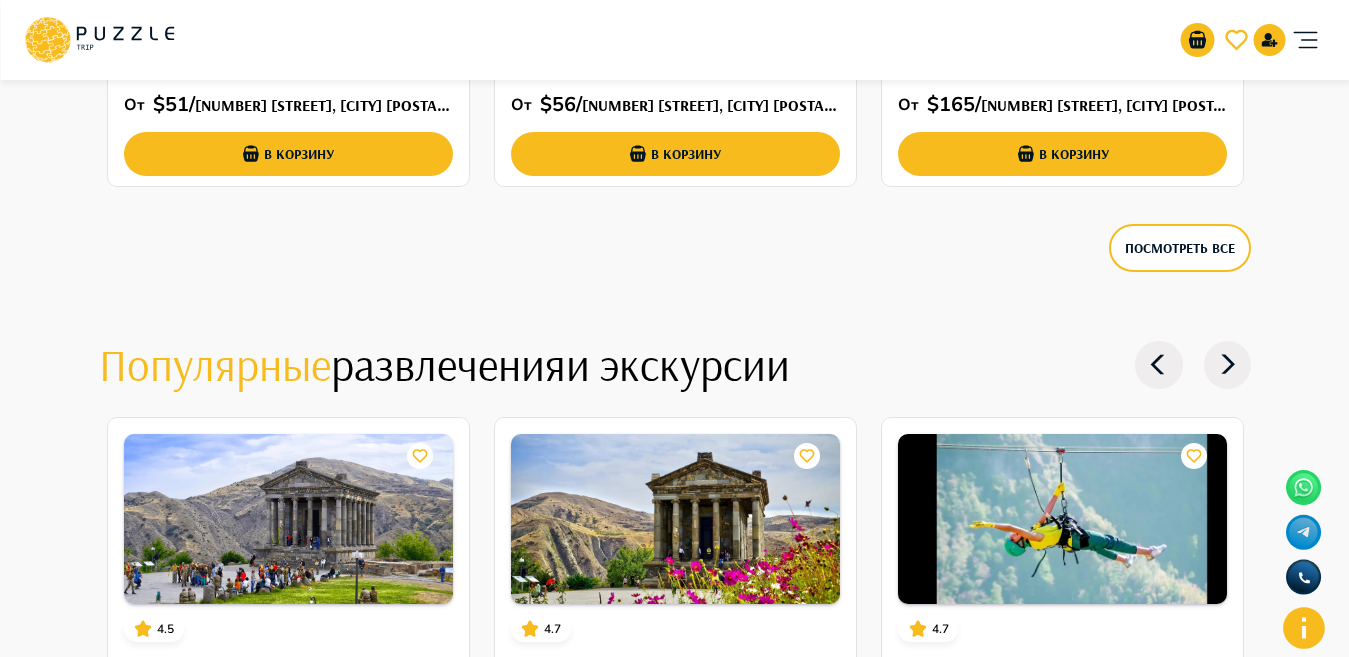 scroll, scrollTop: 2743, scrollLeft: 0, axis: vertical 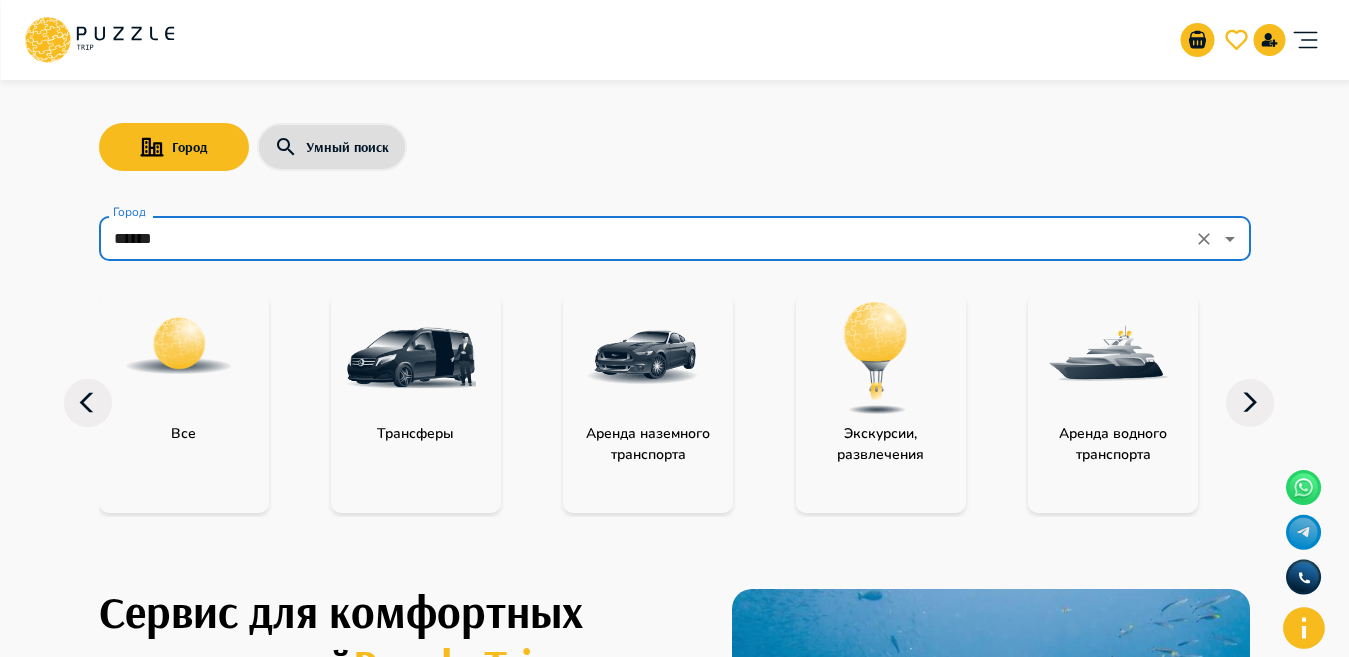 click on "******" at bounding box center [647, 239] 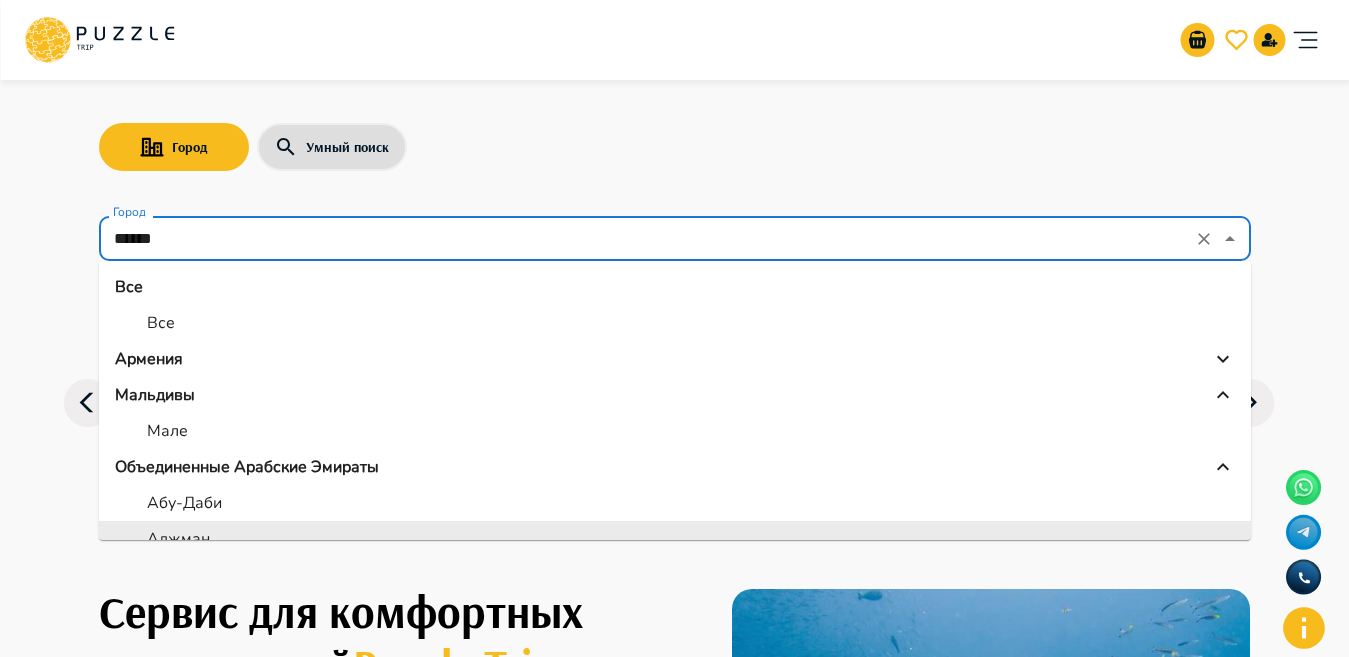 scroll, scrollTop: 17, scrollLeft: 0, axis: vertical 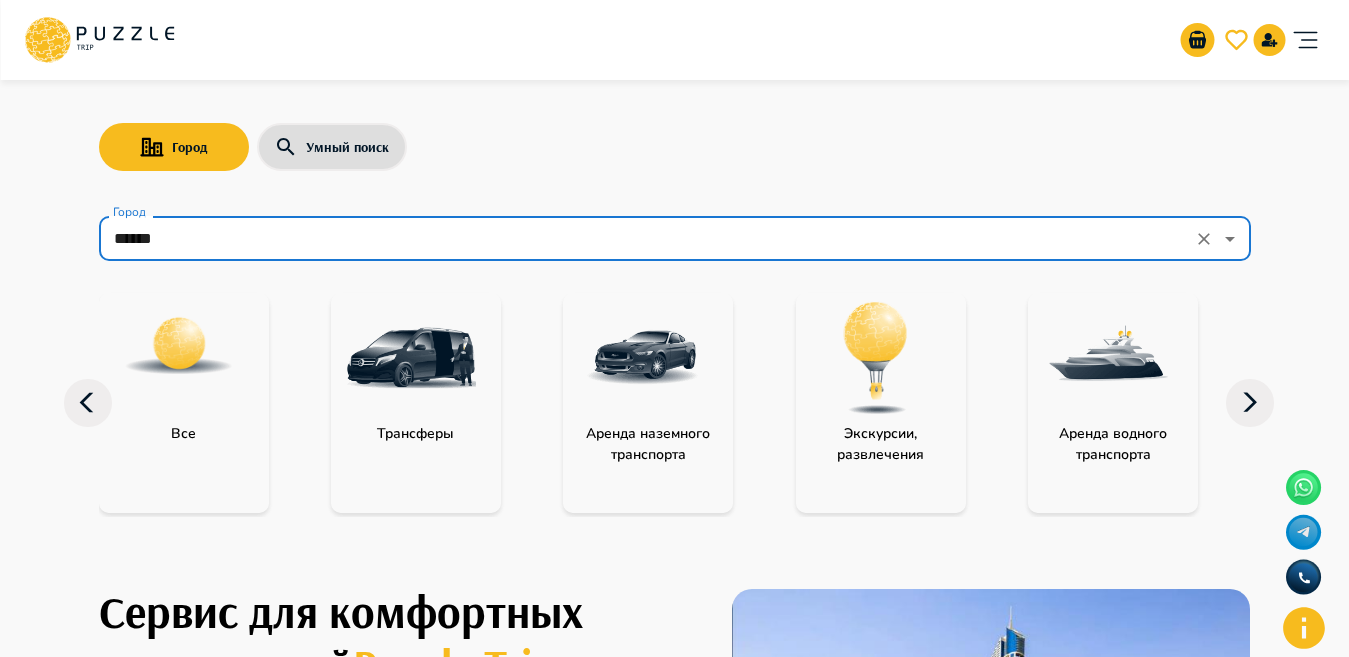 click on "******" at bounding box center (647, 239) 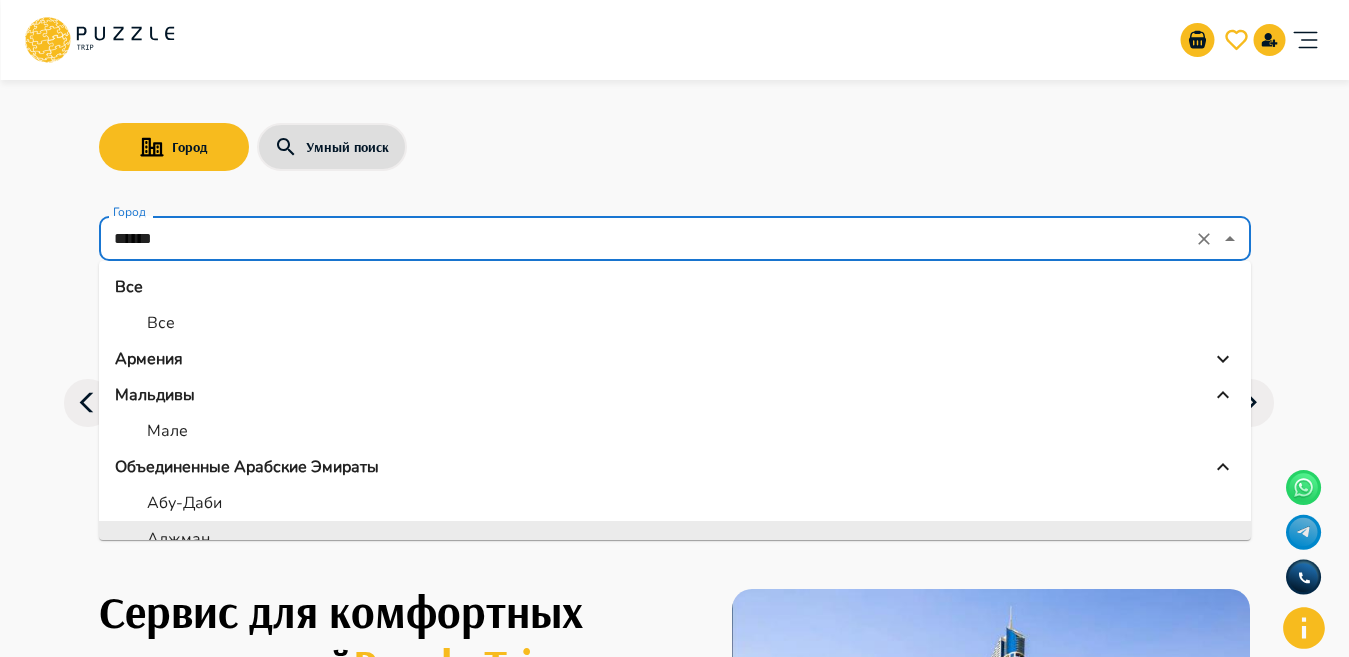 scroll, scrollTop: 17, scrollLeft: 0, axis: vertical 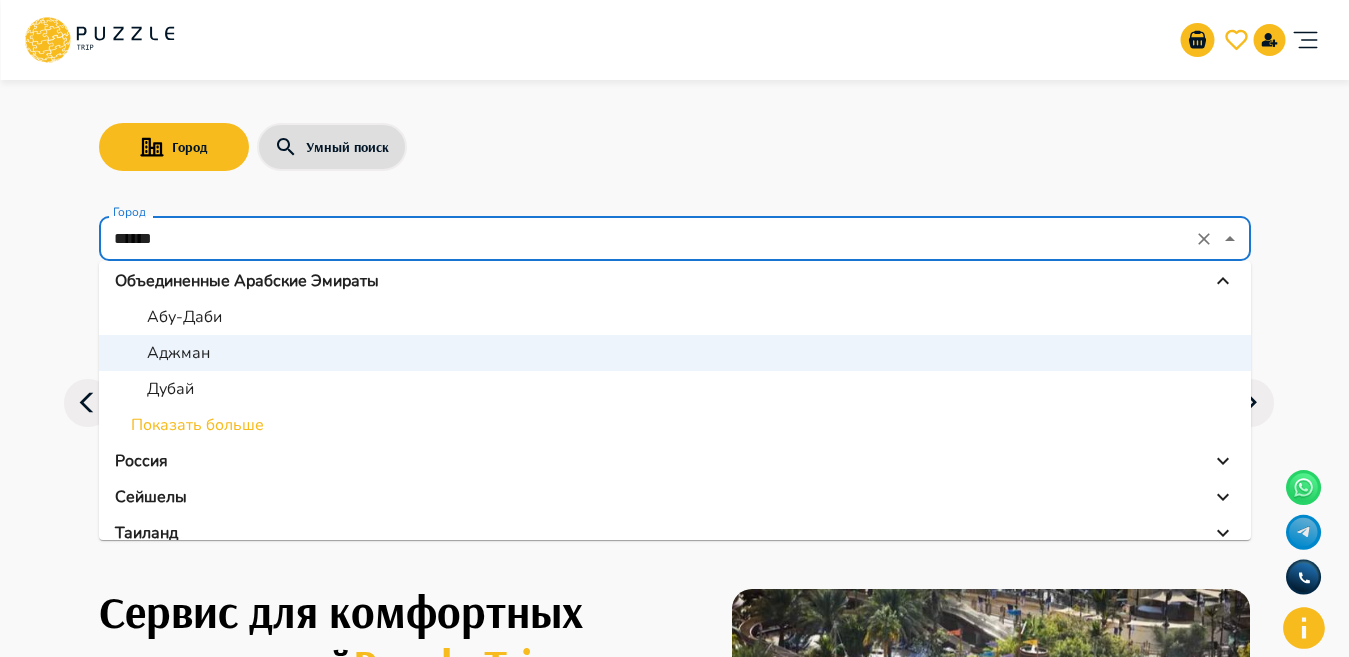 click on "Дубай" at bounding box center (170, 389) 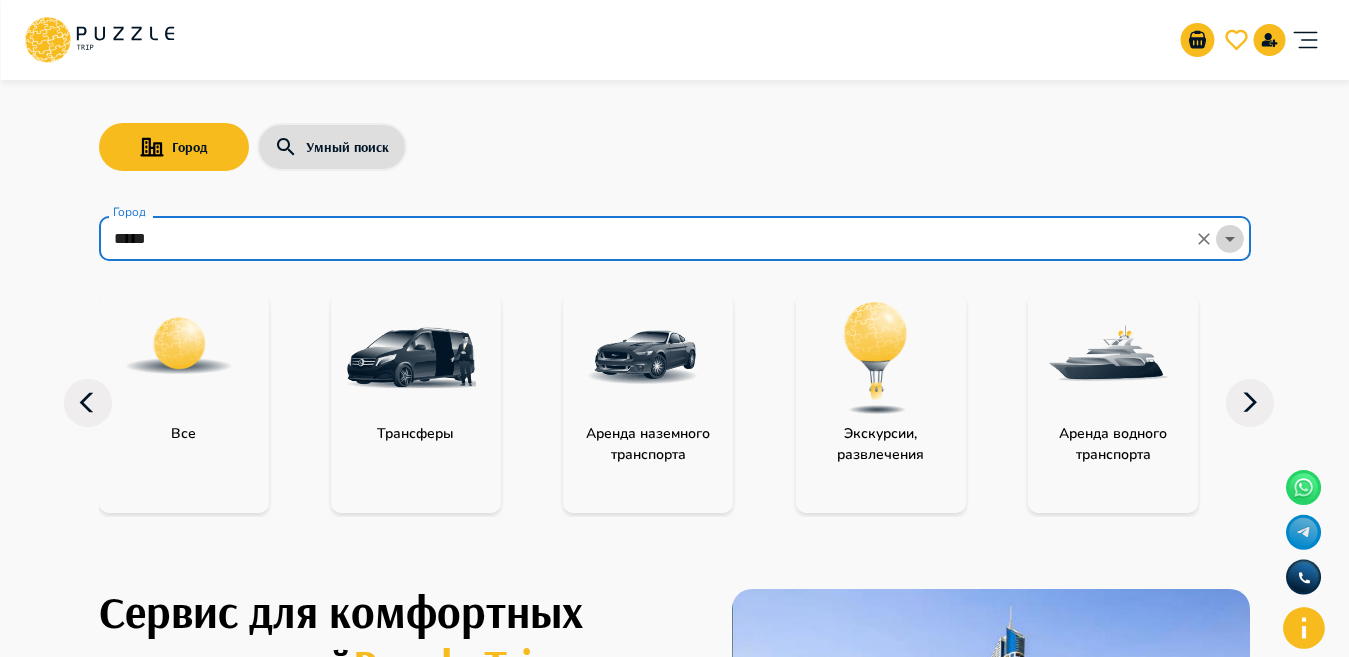 click 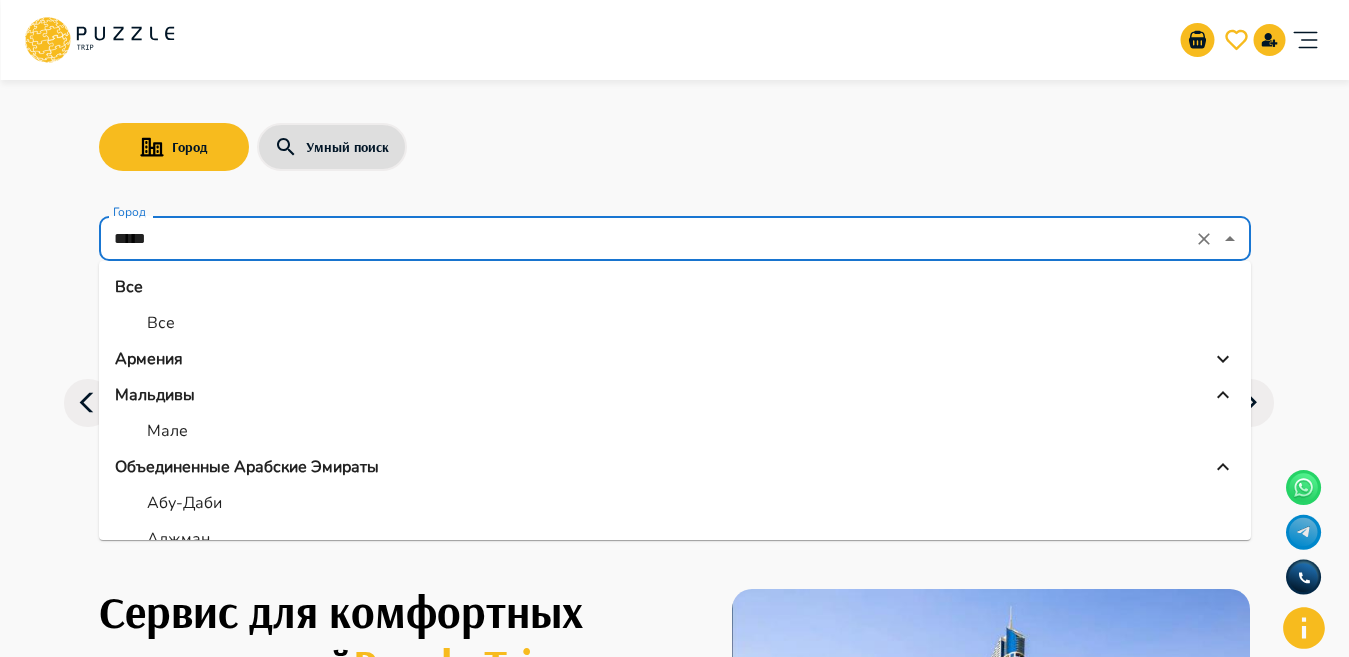 scroll, scrollTop: 53, scrollLeft: 0, axis: vertical 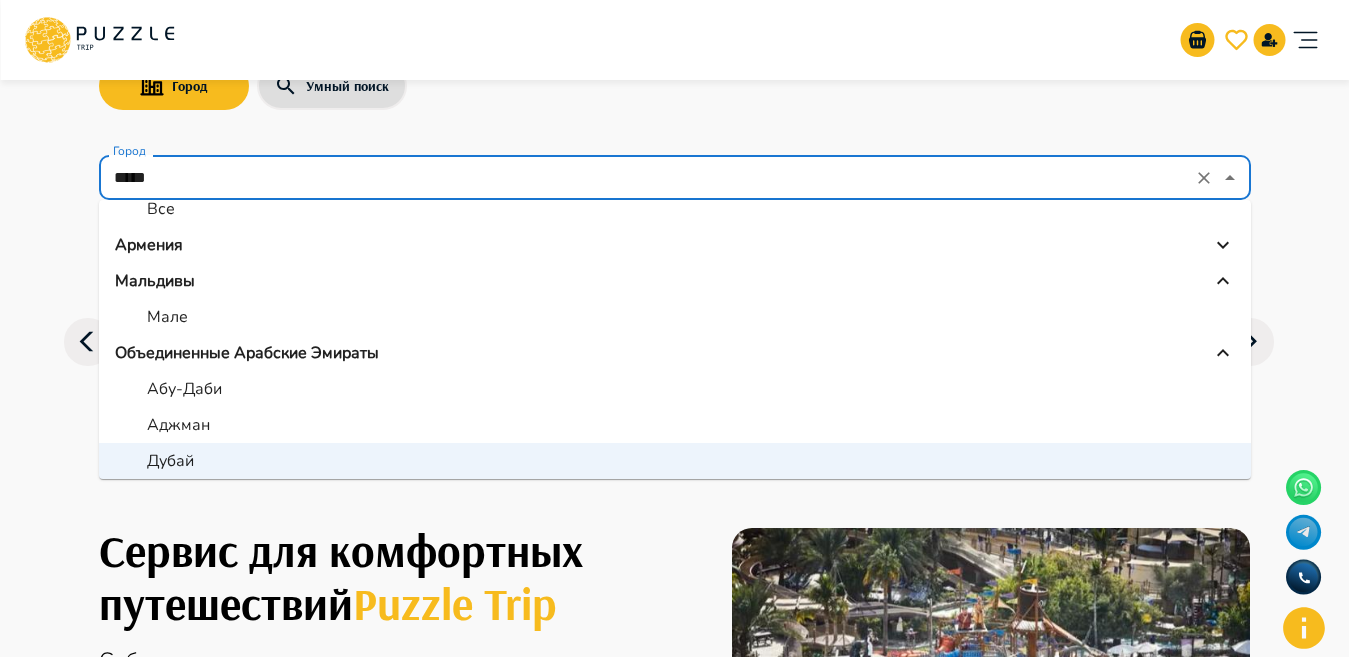 click on "Объединенные Арабские Эмираты" at bounding box center (247, 353) 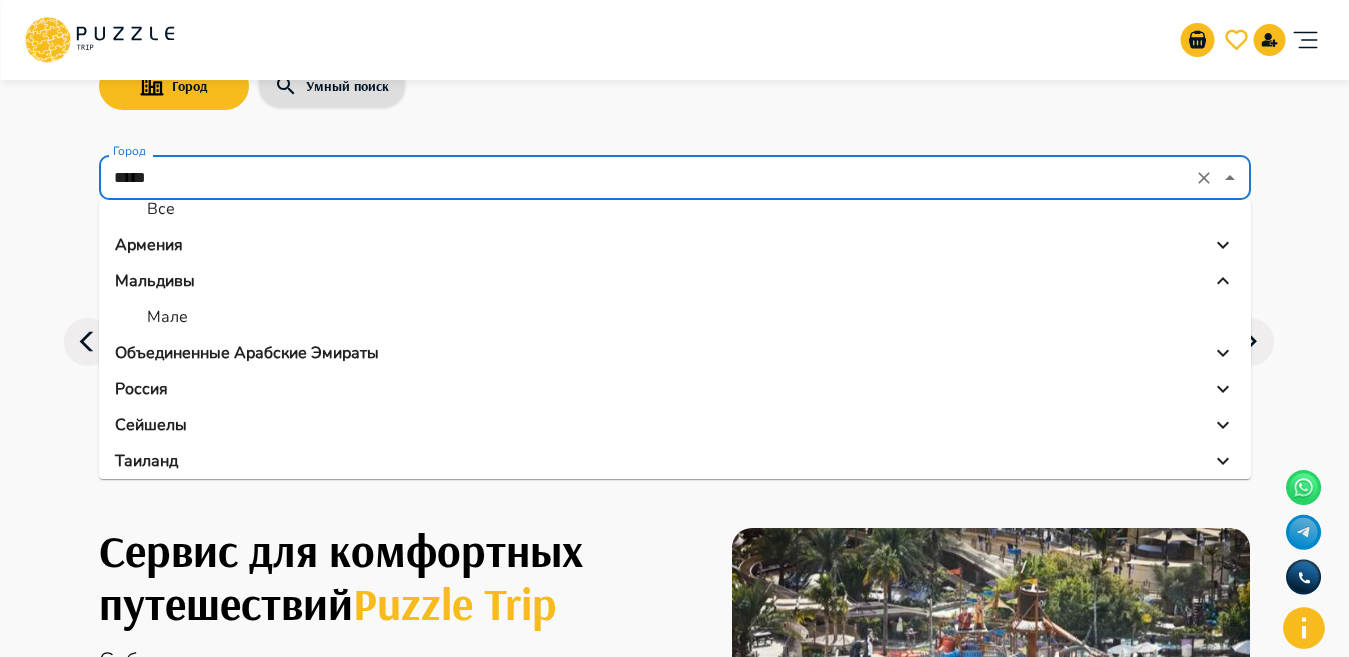 click on "Россия" at bounding box center (141, 389) 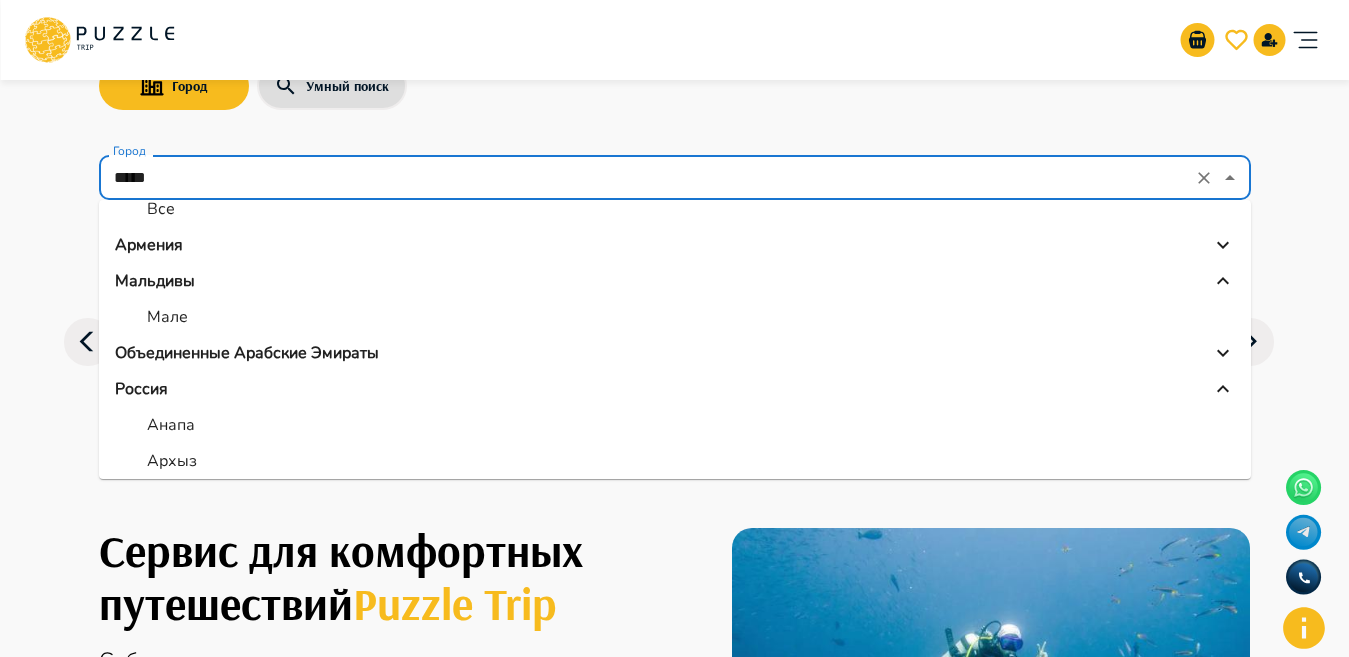 click on "Анапа" at bounding box center (171, 425) 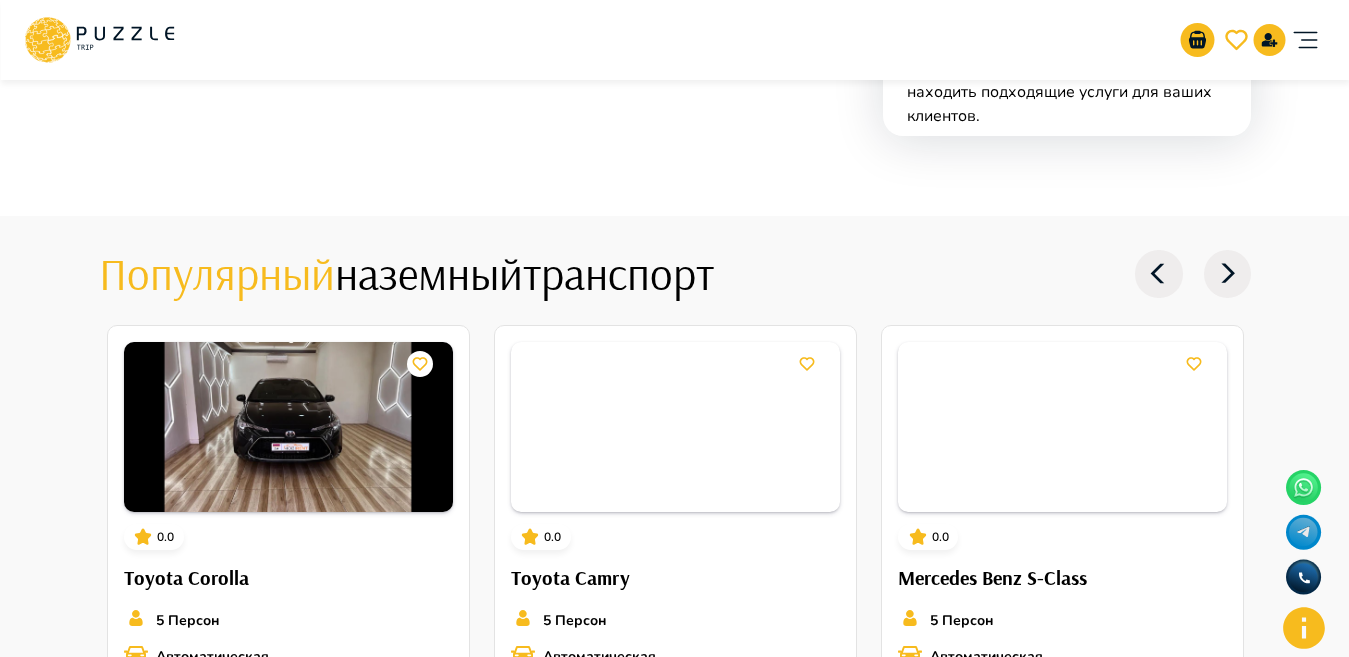 scroll, scrollTop: 2131, scrollLeft: 0, axis: vertical 